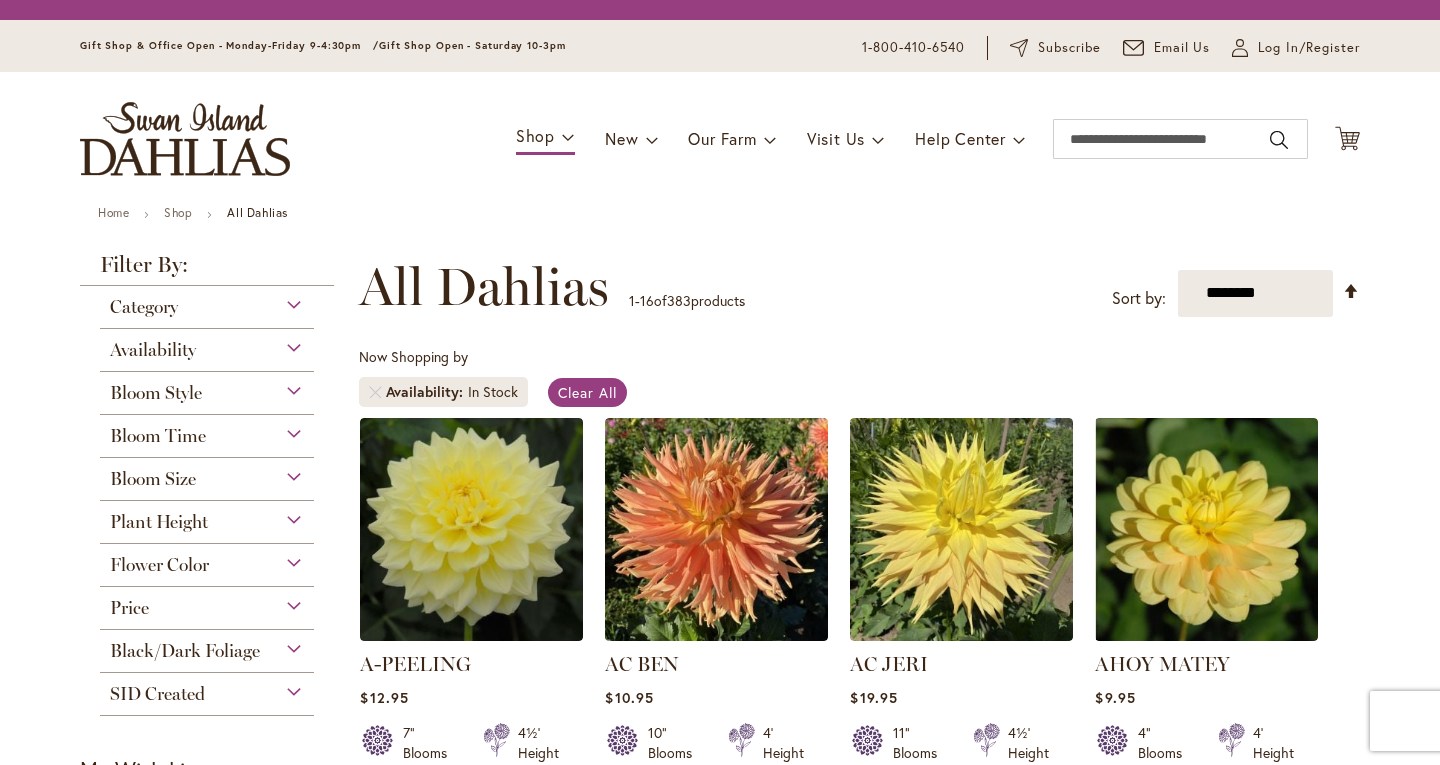 scroll, scrollTop: 0, scrollLeft: 0, axis: both 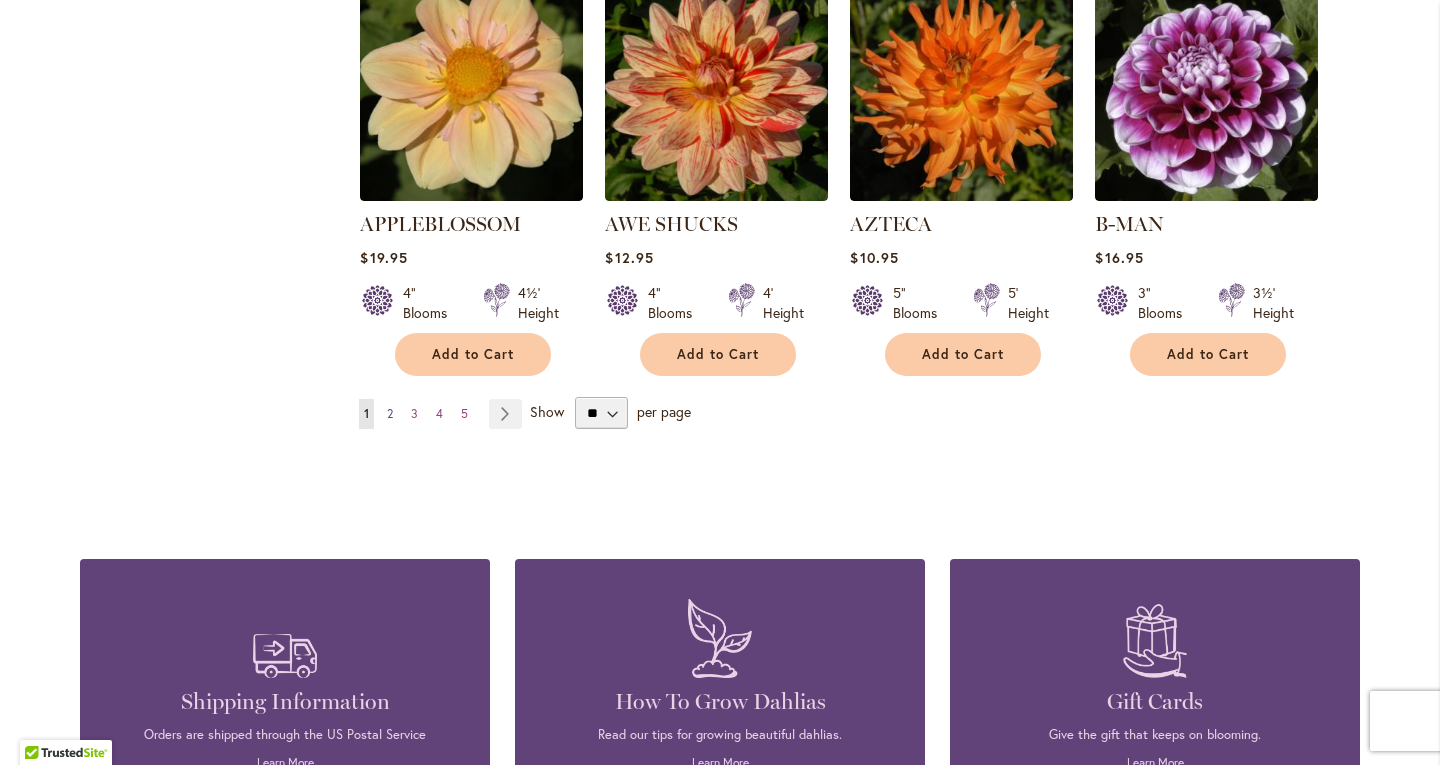 click on "2" at bounding box center (390, 413) 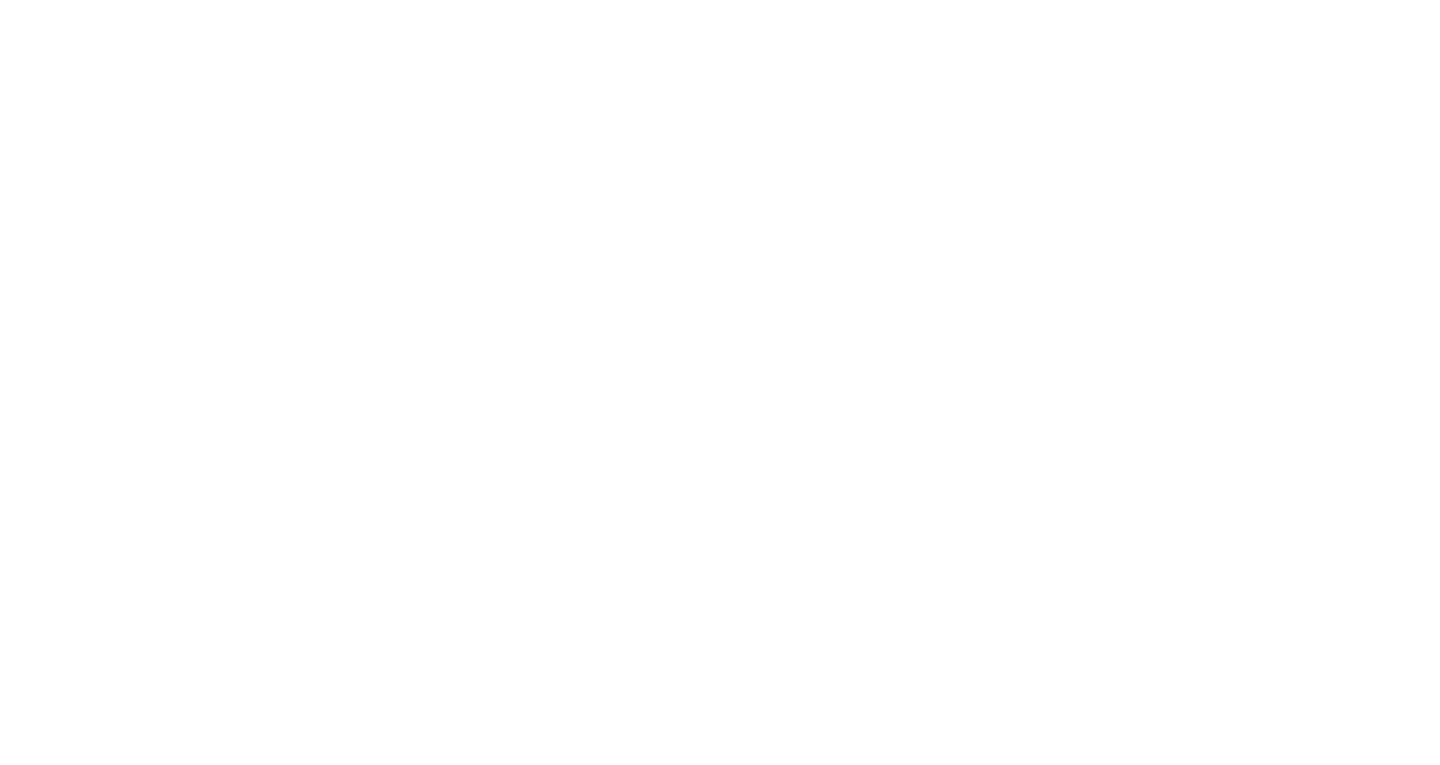 scroll, scrollTop: 0, scrollLeft: 0, axis: both 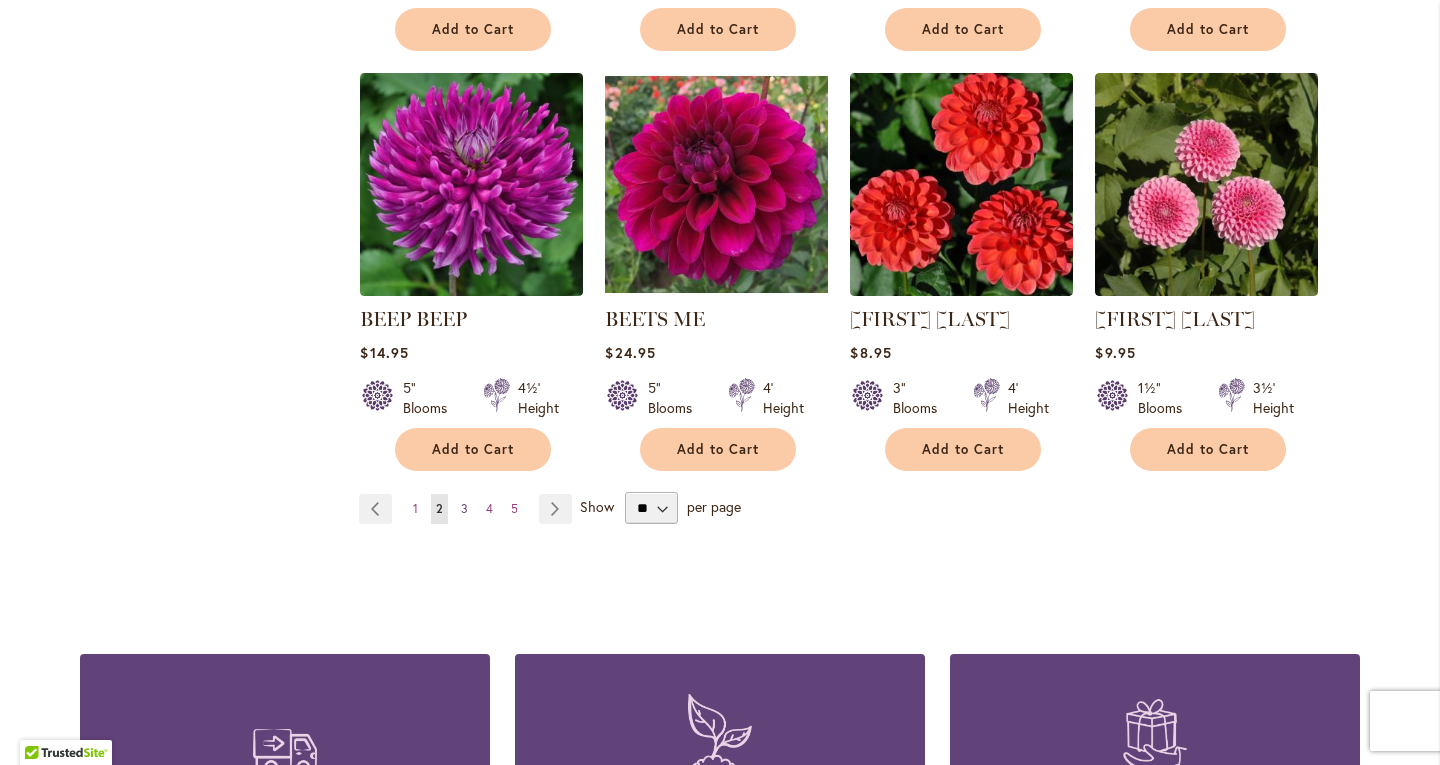 click on "3" at bounding box center (464, 508) 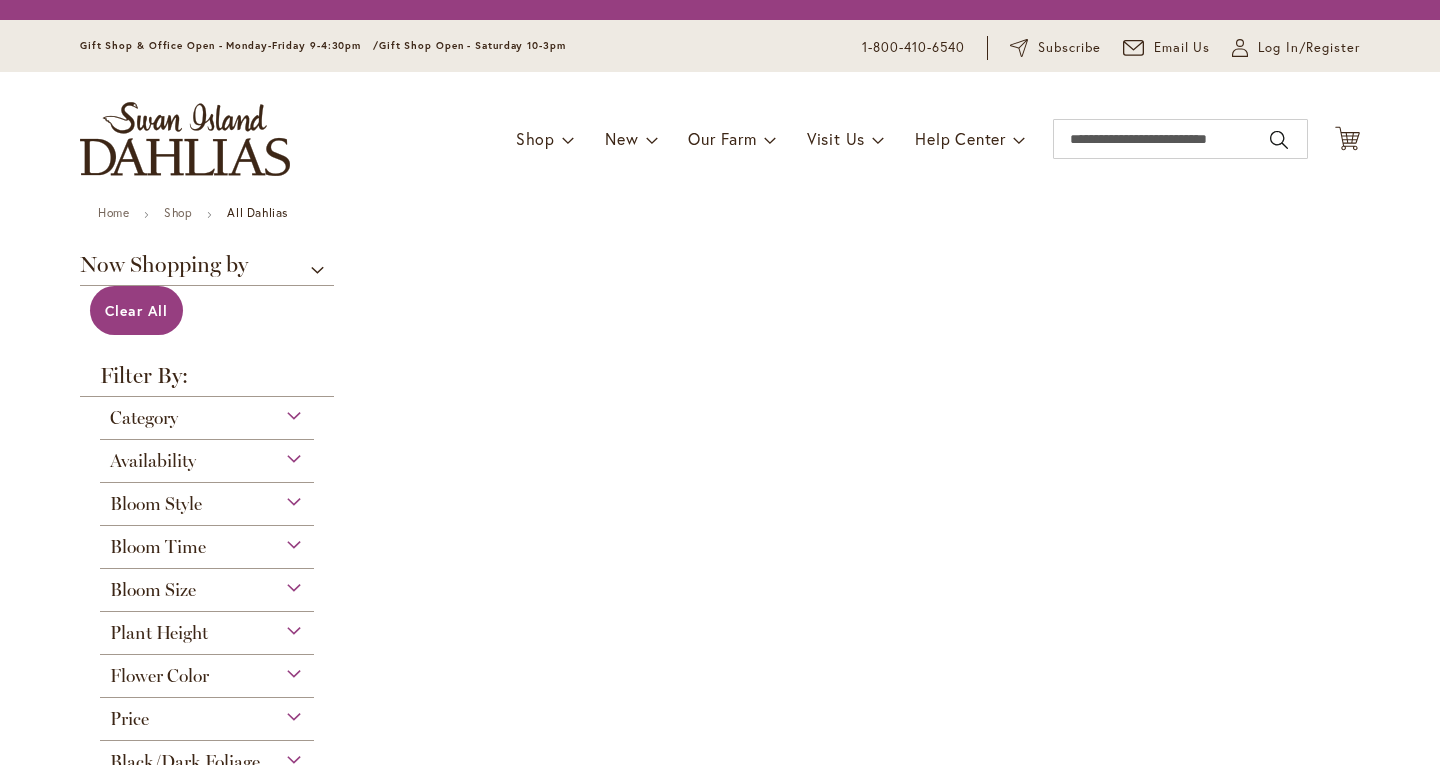 scroll, scrollTop: 0, scrollLeft: 0, axis: both 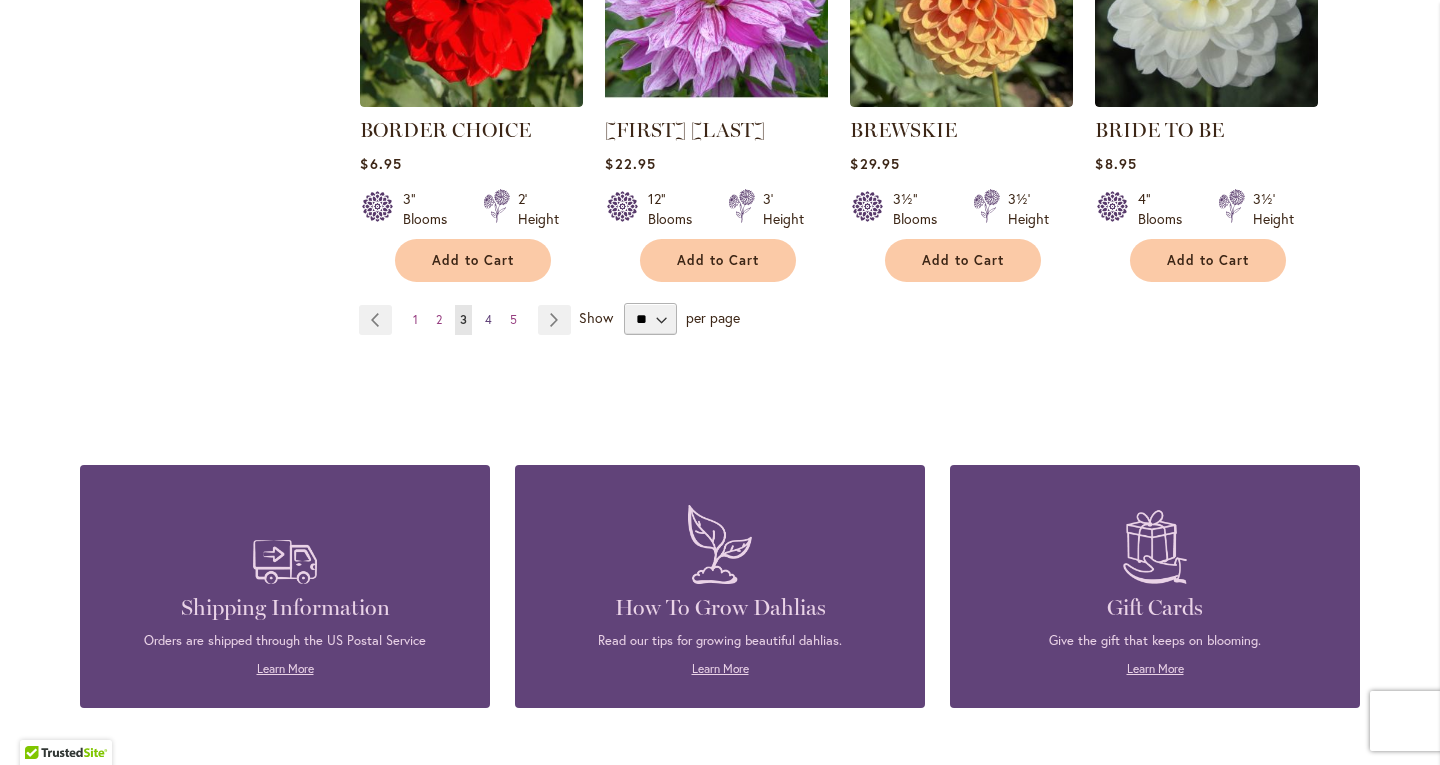 click on "4" at bounding box center [488, 319] 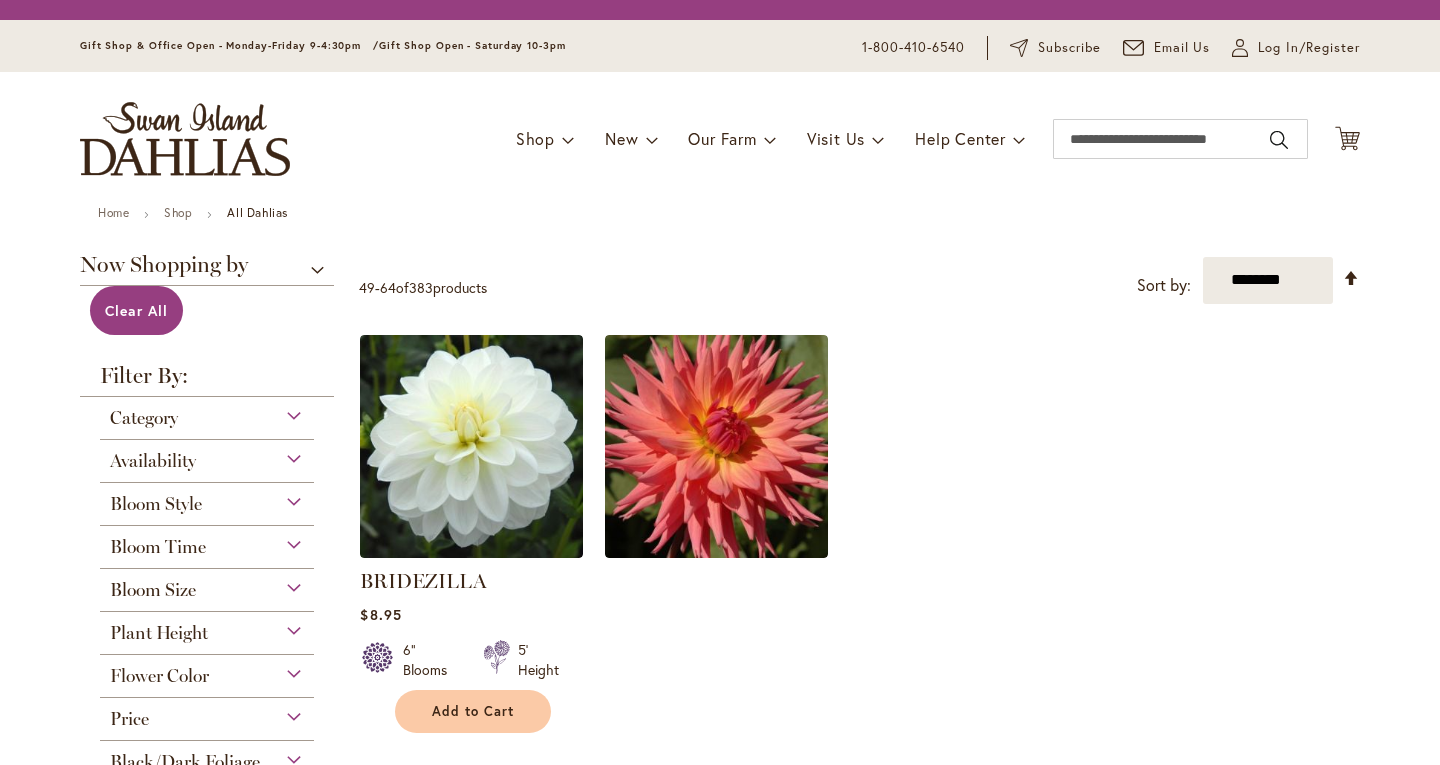 scroll, scrollTop: 0, scrollLeft: 0, axis: both 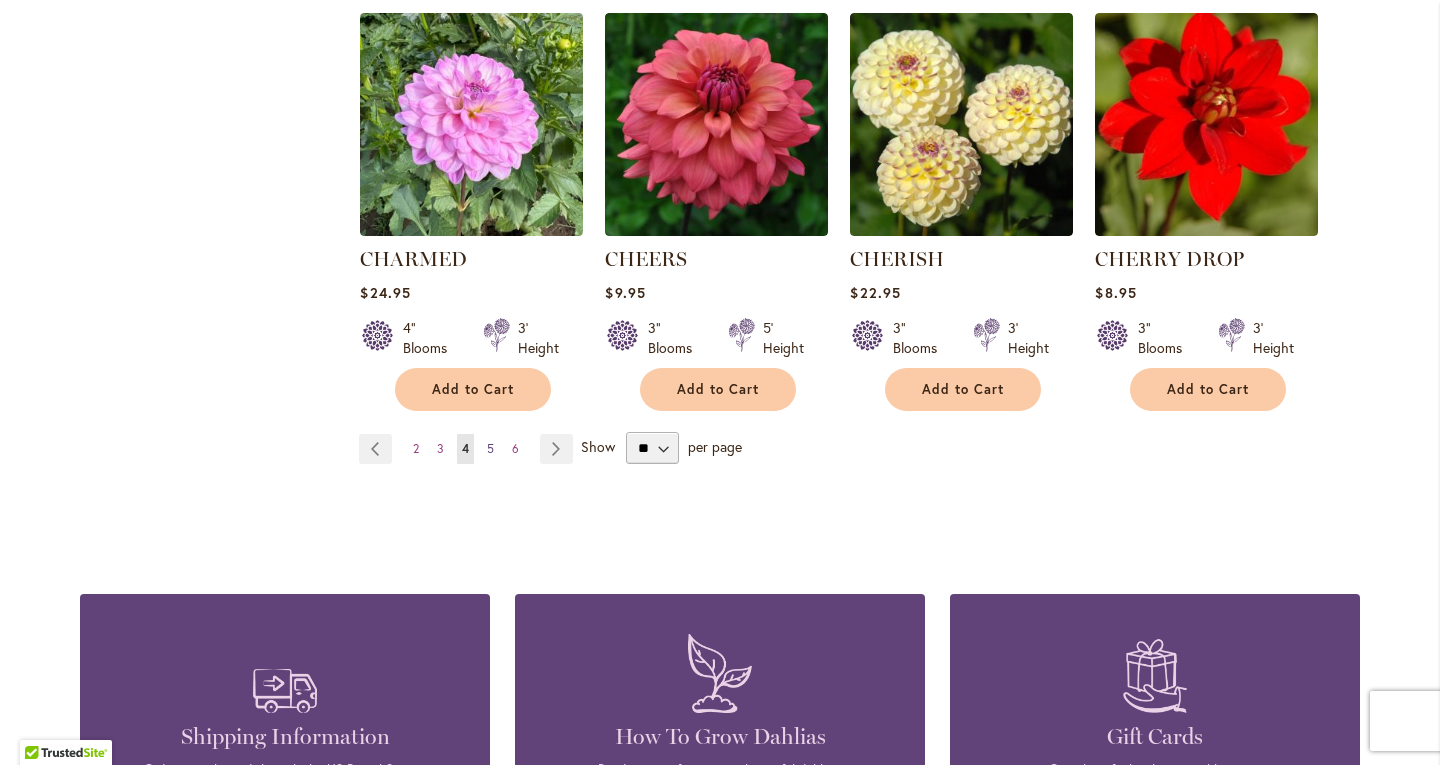 click on "5" at bounding box center [490, 448] 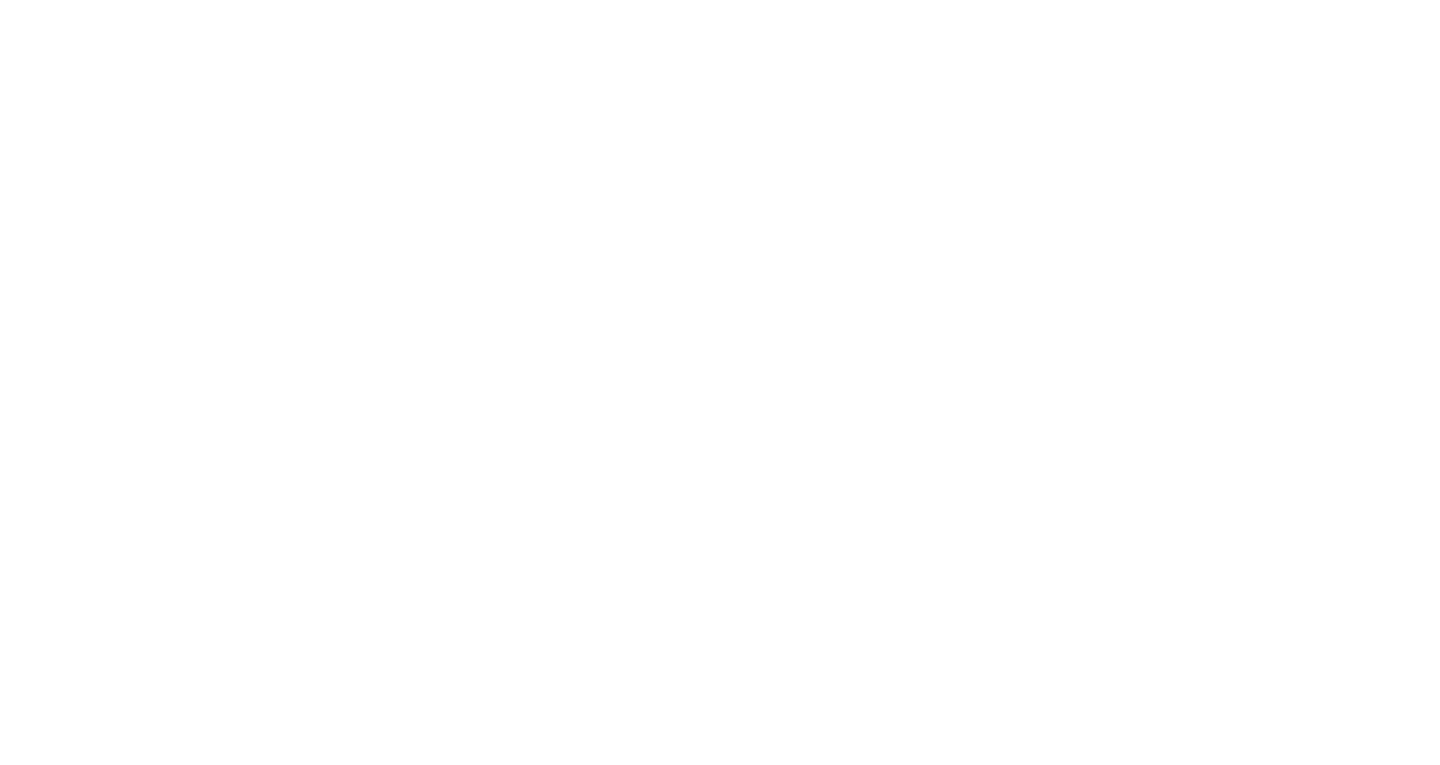scroll, scrollTop: 0, scrollLeft: 0, axis: both 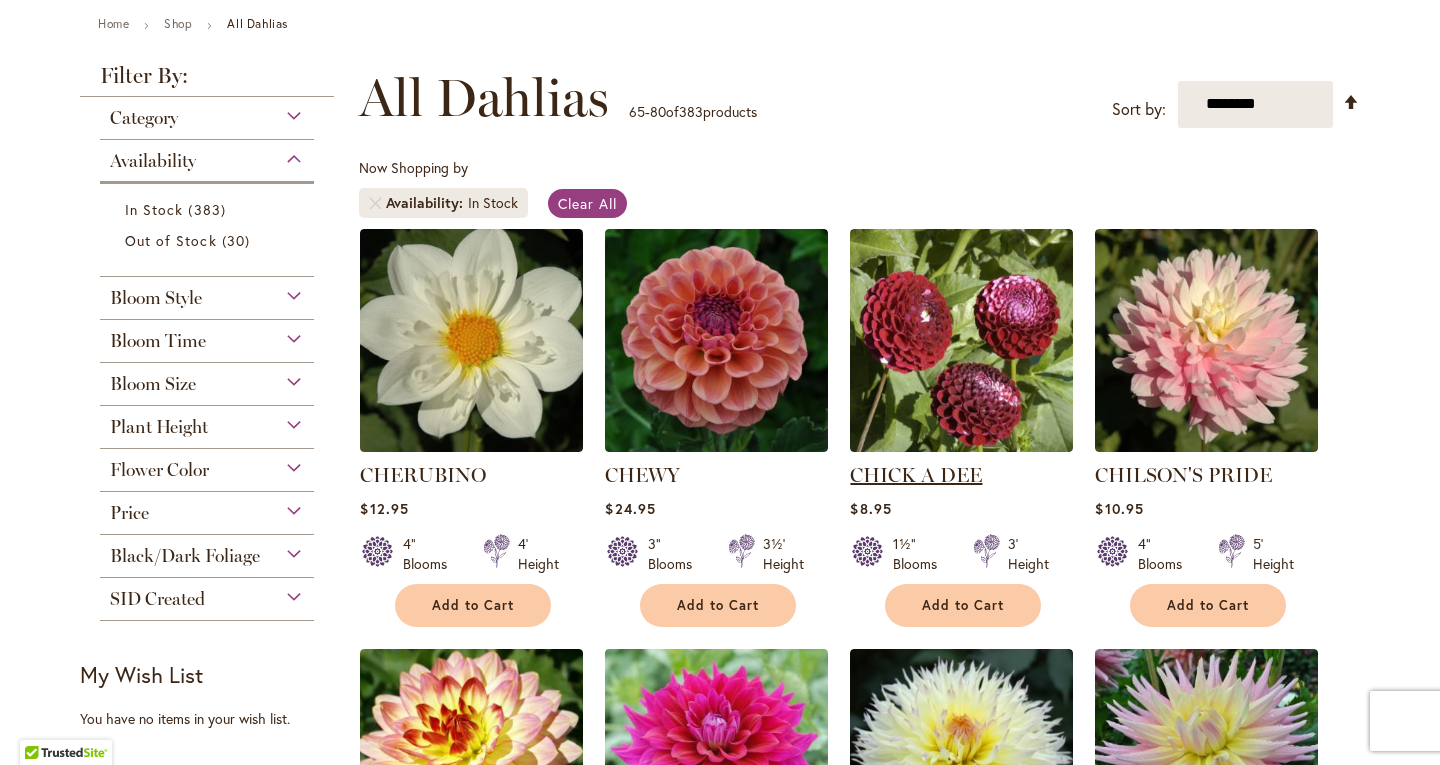 click on "CHICK A DEE" at bounding box center (916, 475) 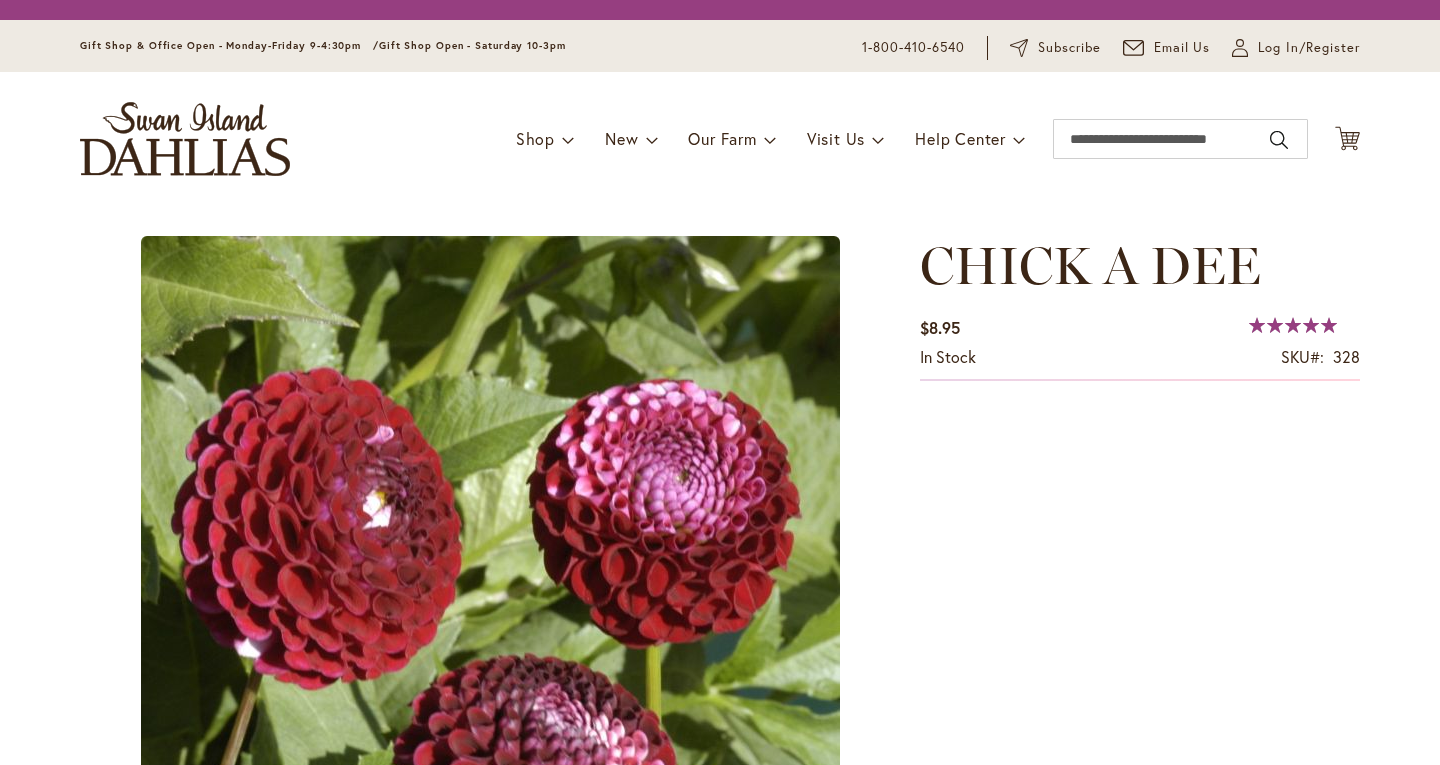 scroll, scrollTop: 0, scrollLeft: 0, axis: both 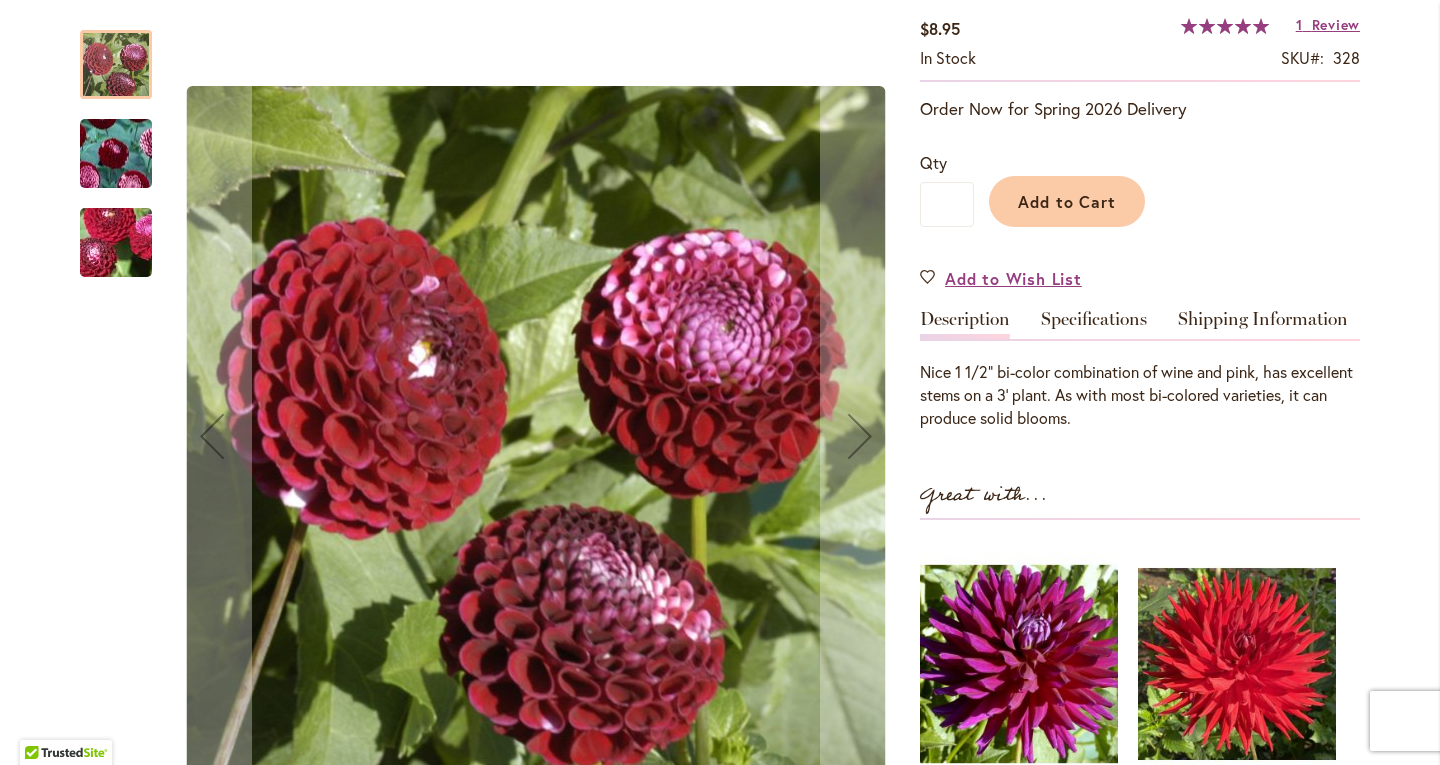 click at bounding box center (116, 153) 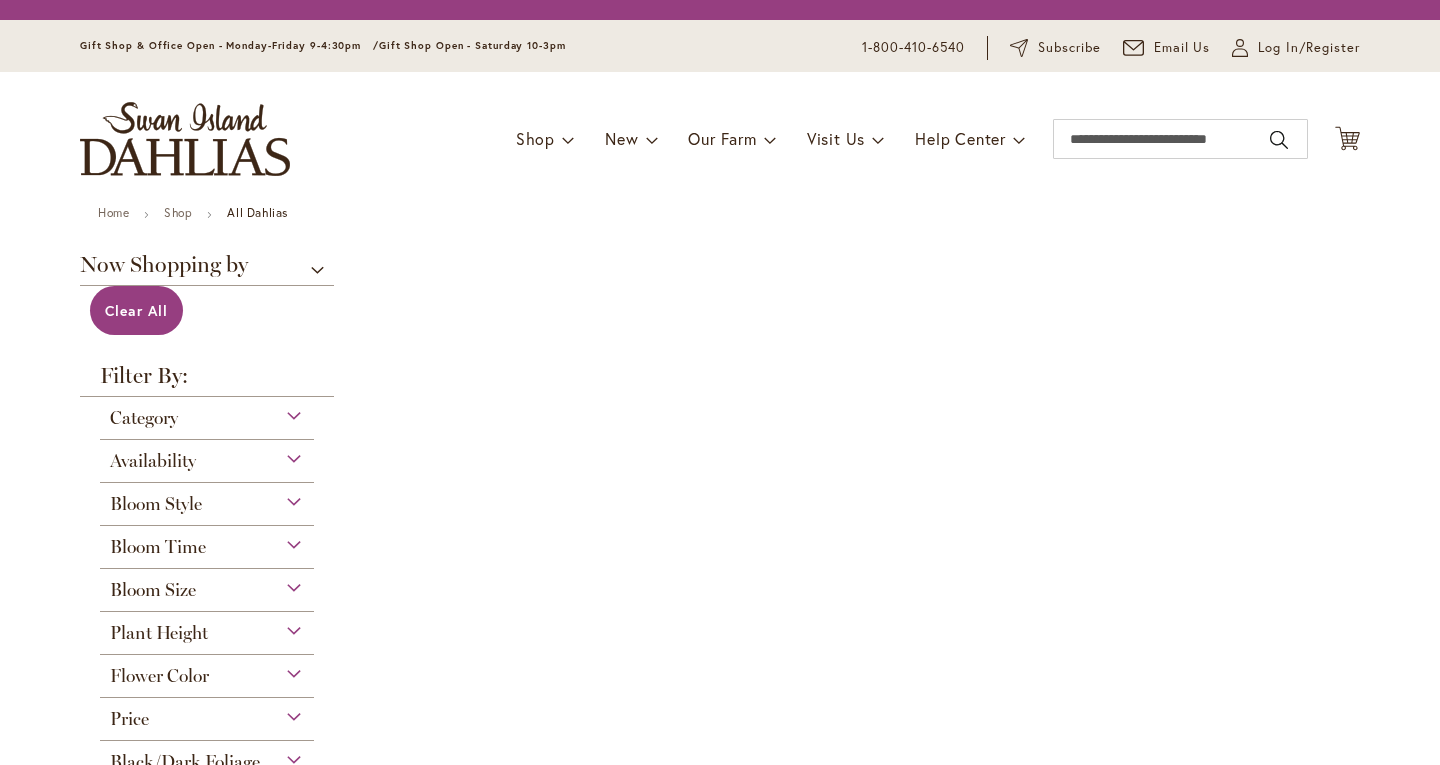 scroll, scrollTop: 0, scrollLeft: 0, axis: both 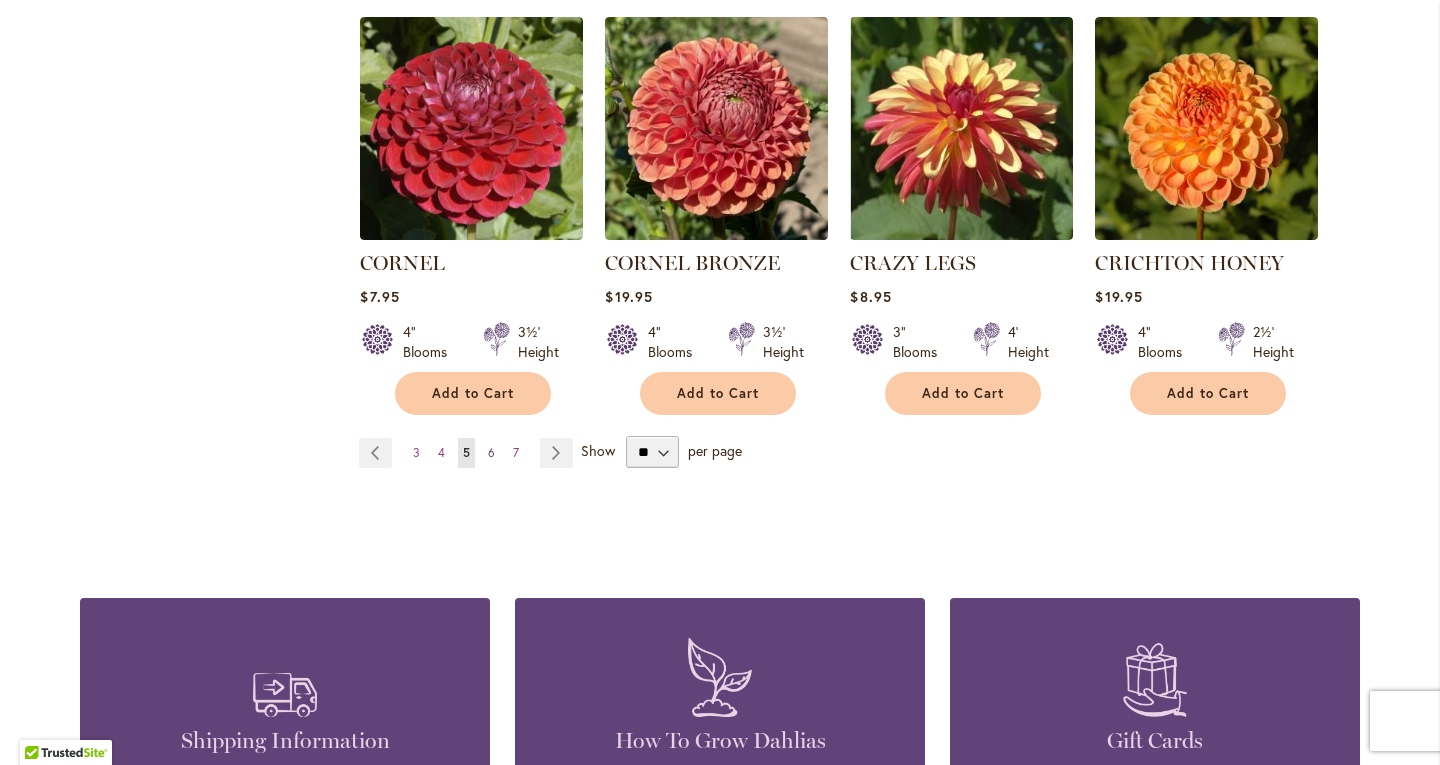 click on "Page
6" at bounding box center [491, 453] 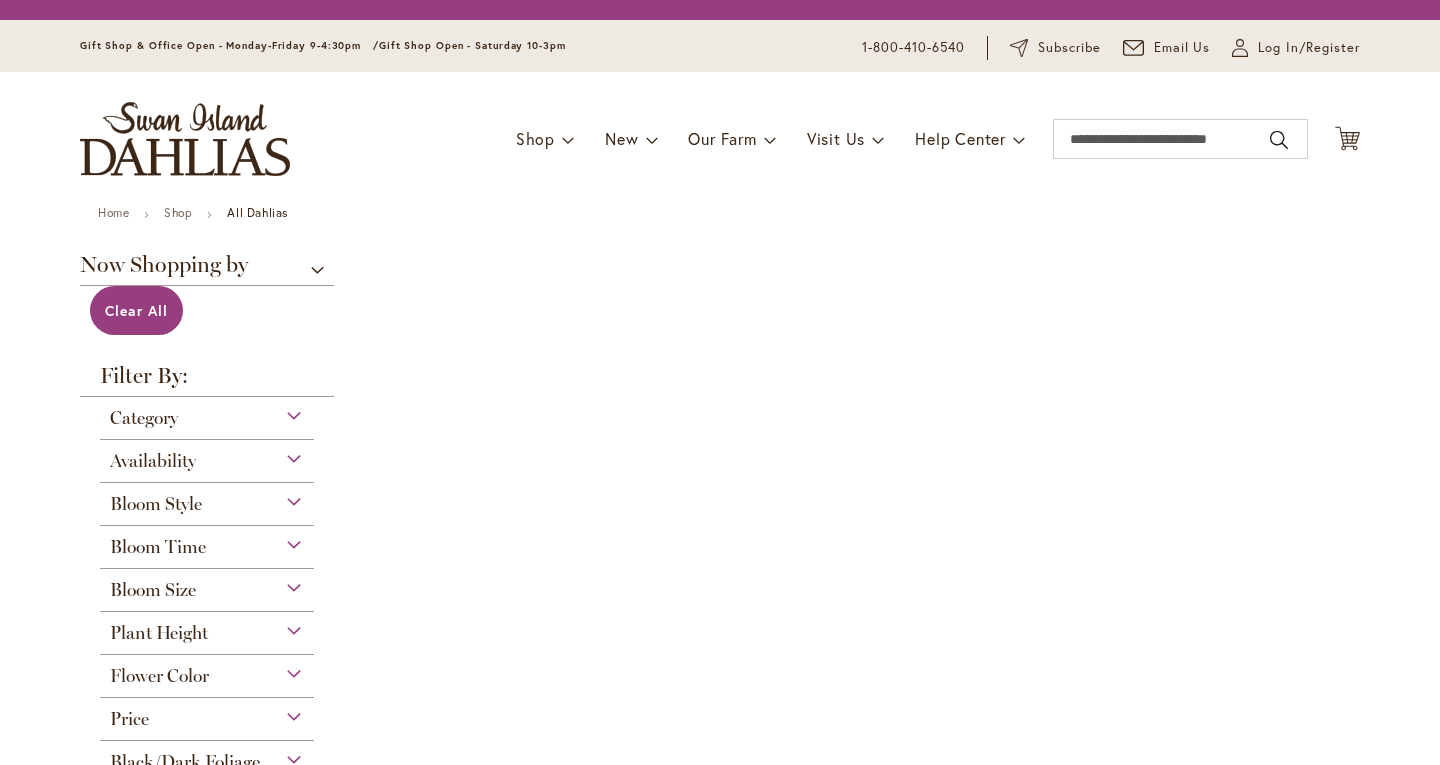 scroll, scrollTop: 0, scrollLeft: 0, axis: both 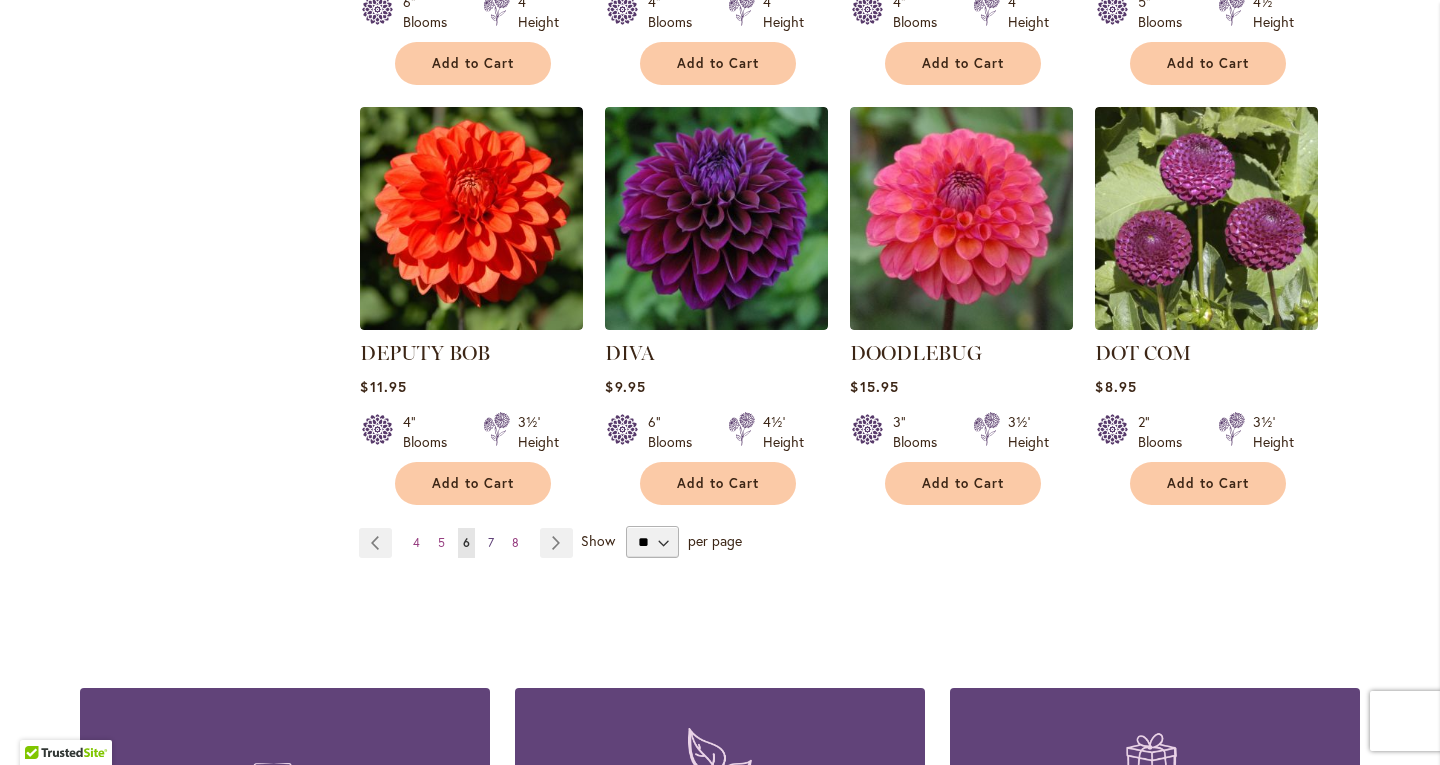 click on "Page
7" at bounding box center [491, 543] 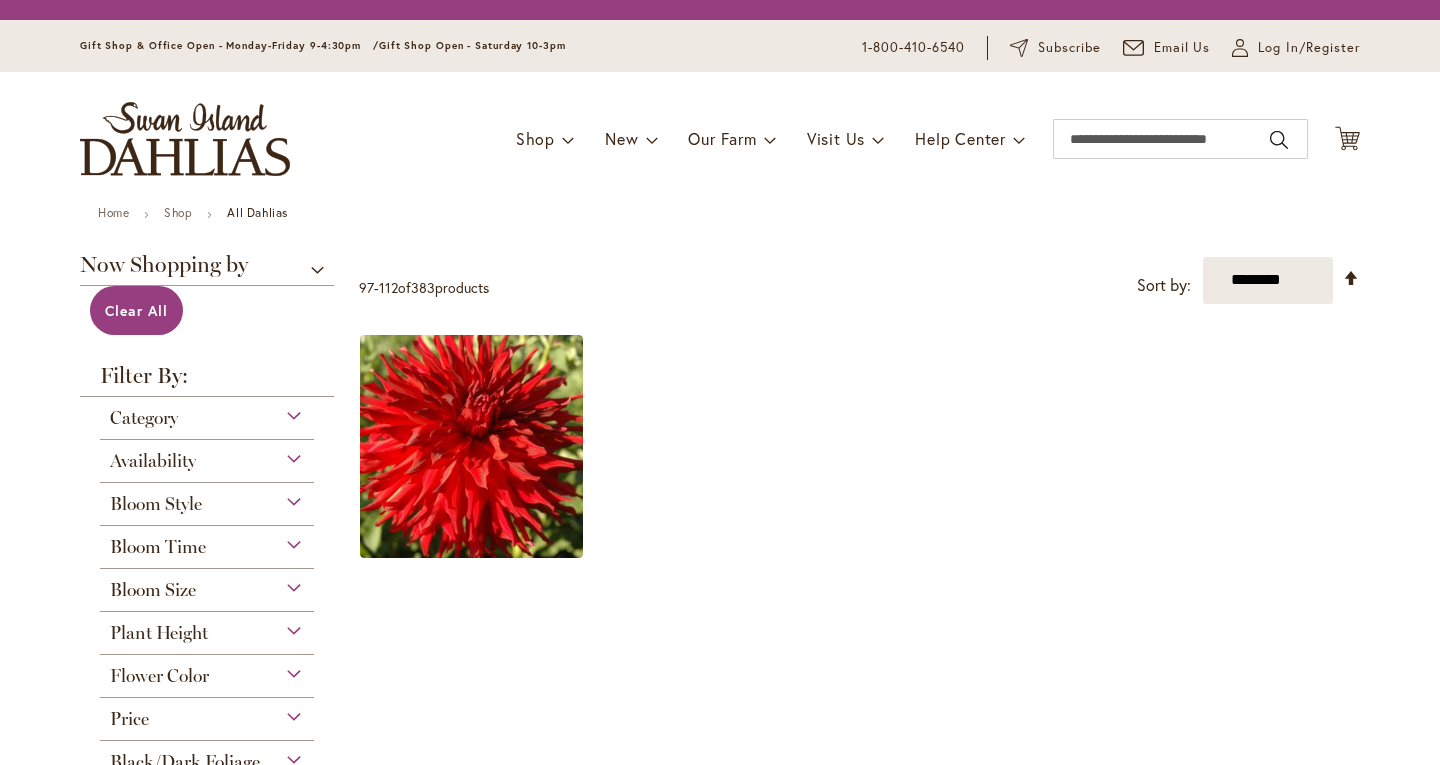 scroll, scrollTop: 0, scrollLeft: 0, axis: both 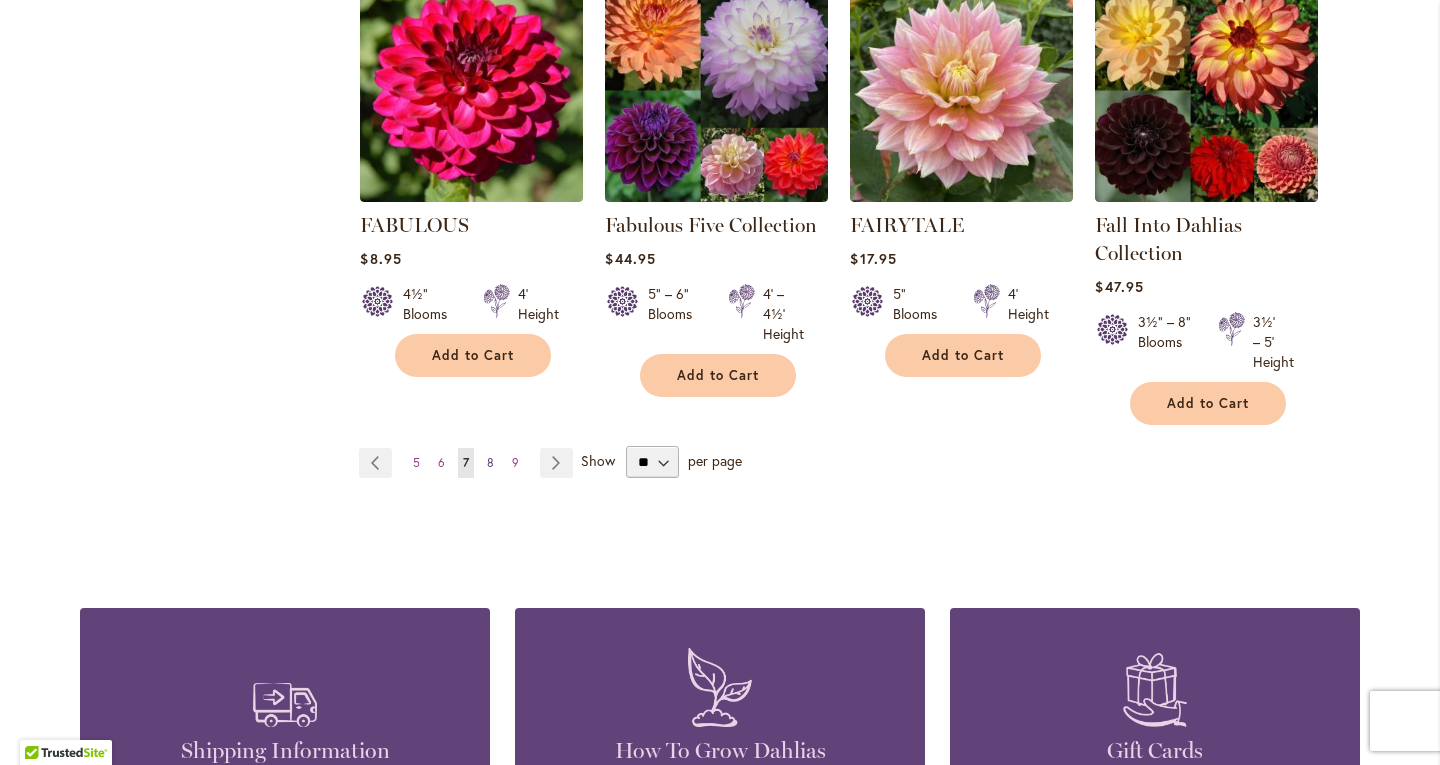 click on "8" at bounding box center (490, 462) 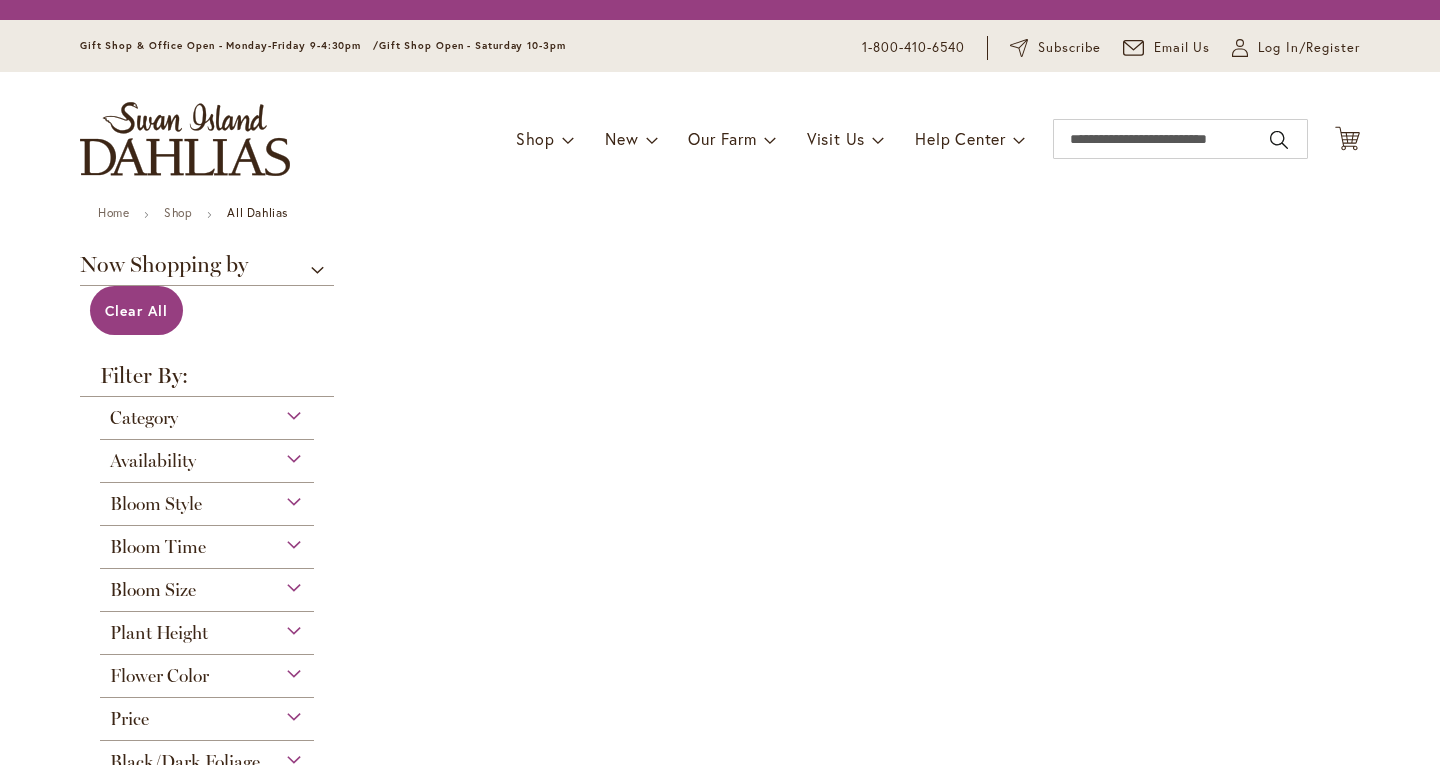 scroll, scrollTop: 0, scrollLeft: 0, axis: both 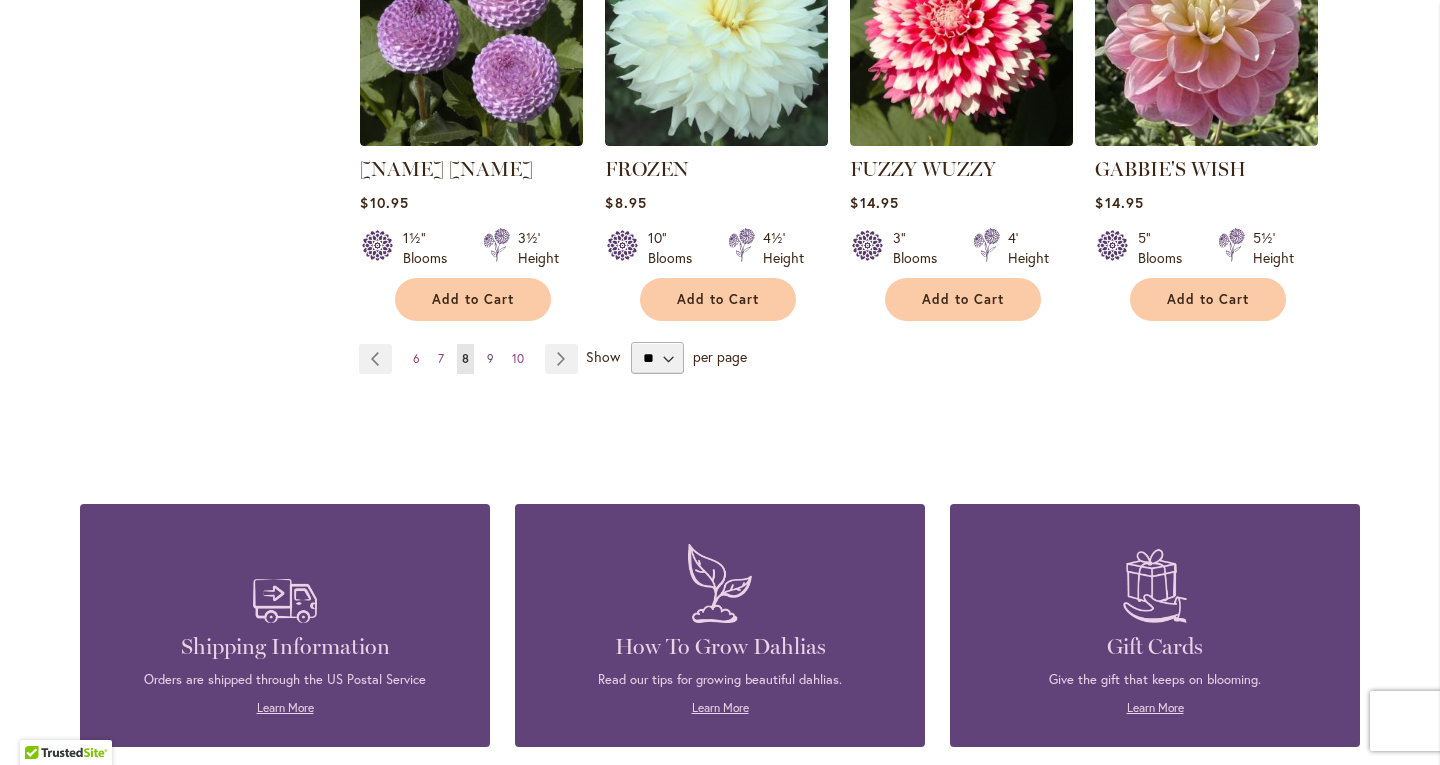 click on "Page
9" at bounding box center [490, 359] 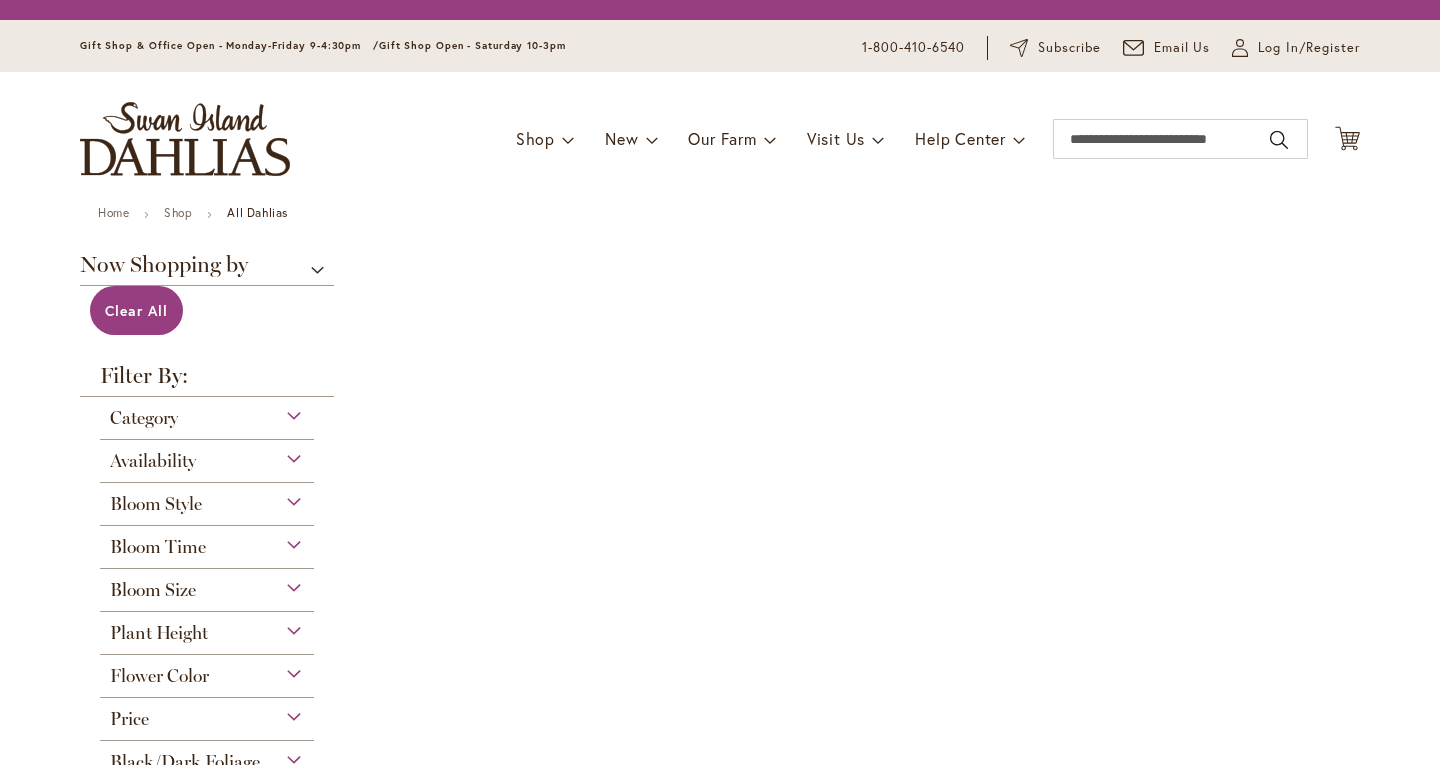 scroll, scrollTop: 0, scrollLeft: 0, axis: both 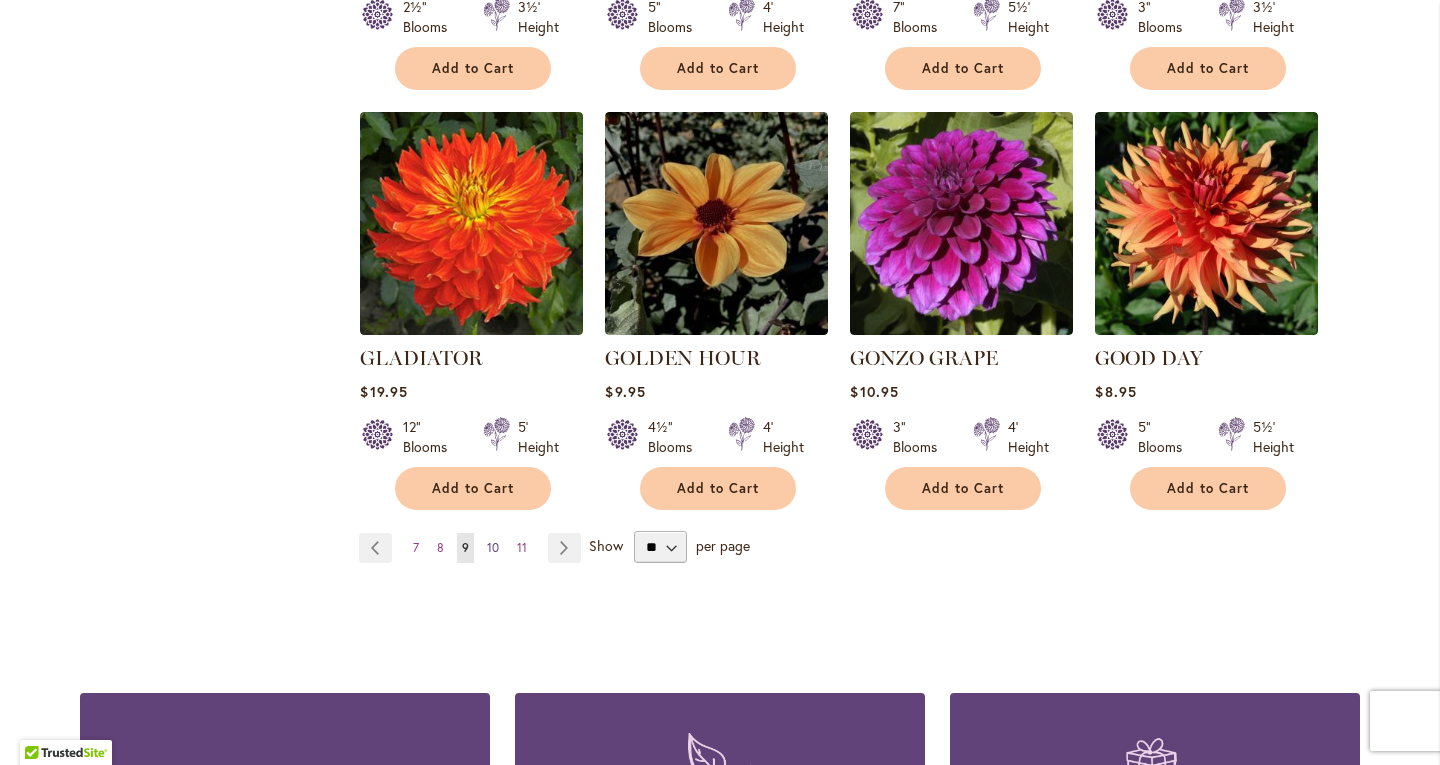click on "10" at bounding box center (493, 547) 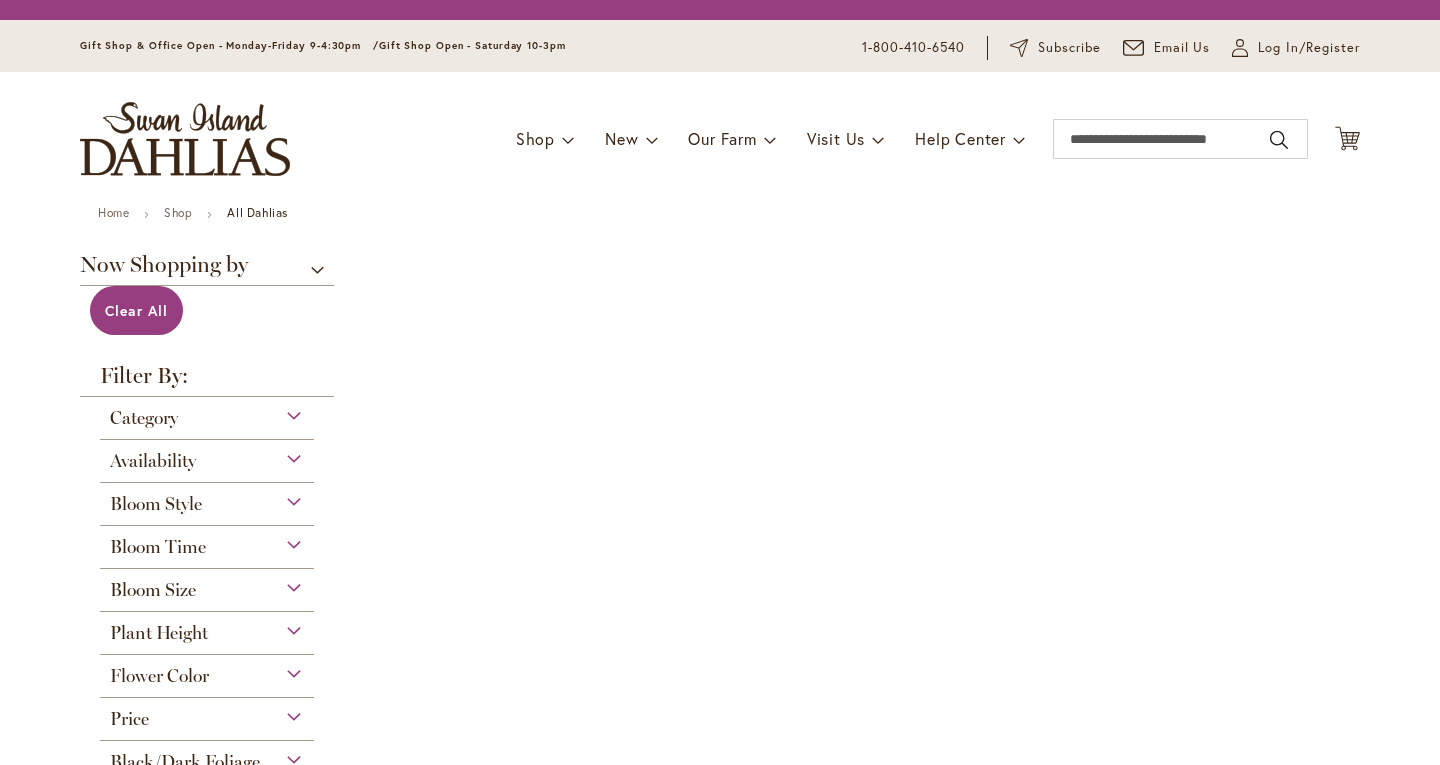 scroll, scrollTop: 0, scrollLeft: 0, axis: both 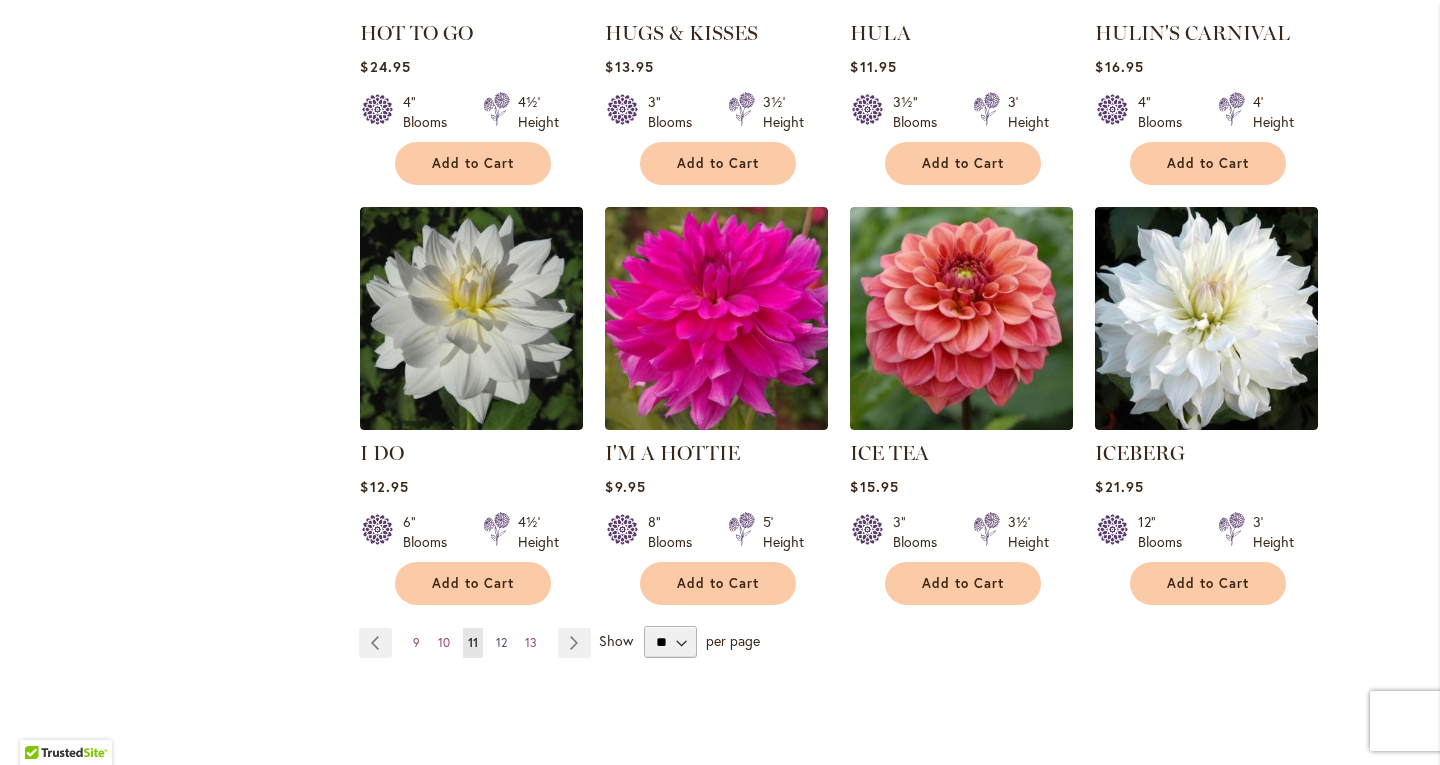 click on "12" at bounding box center [501, 642] 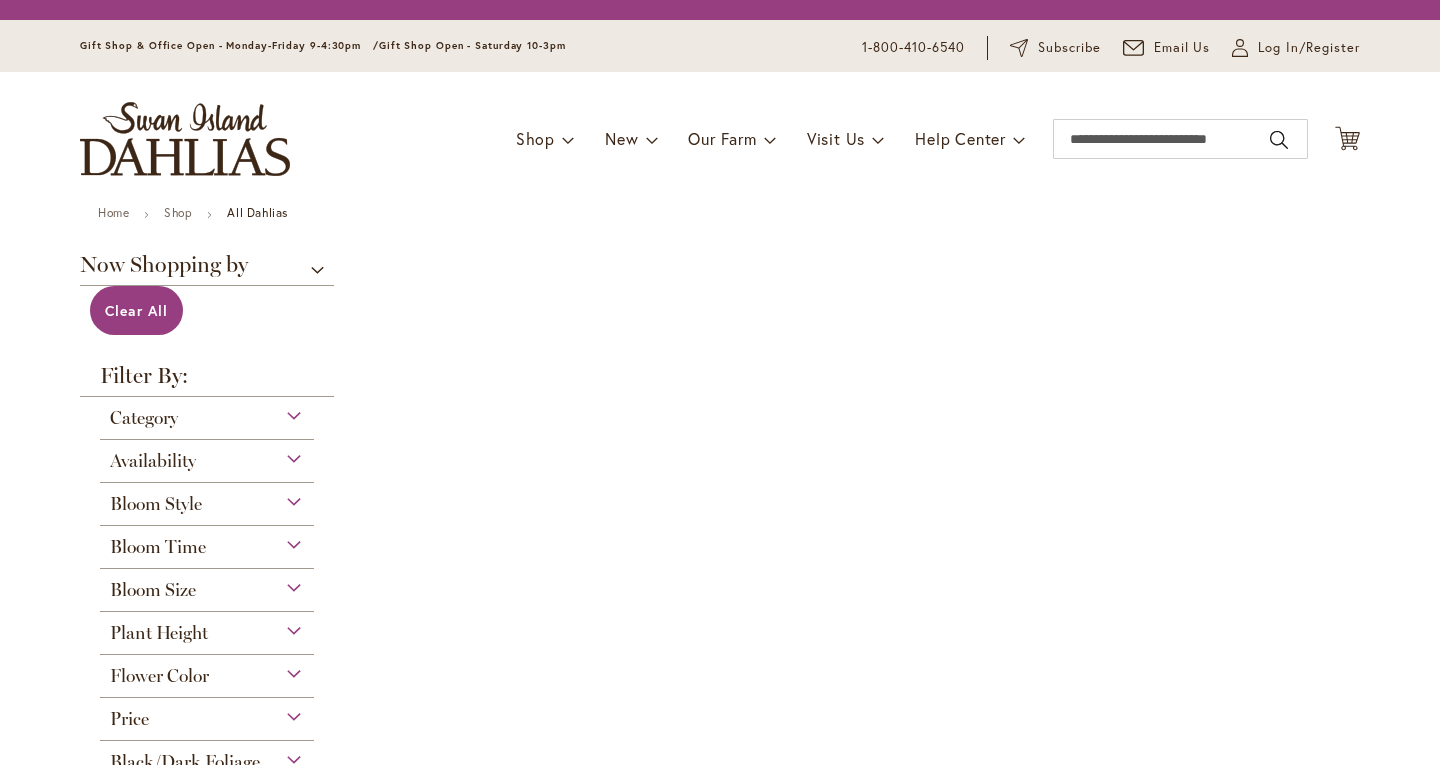 scroll, scrollTop: 0, scrollLeft: 0, axis: both 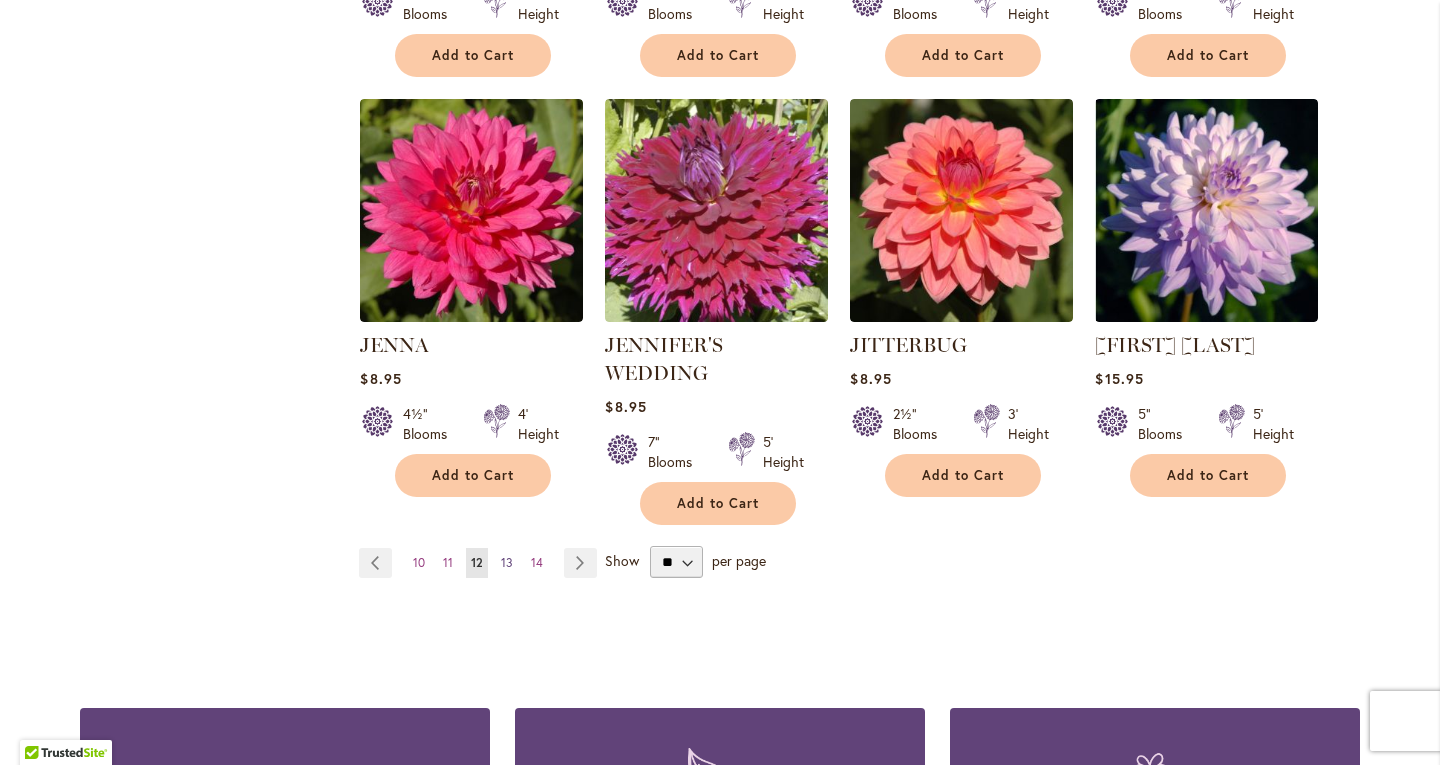 click on "13" at bounding box center (507, 562) 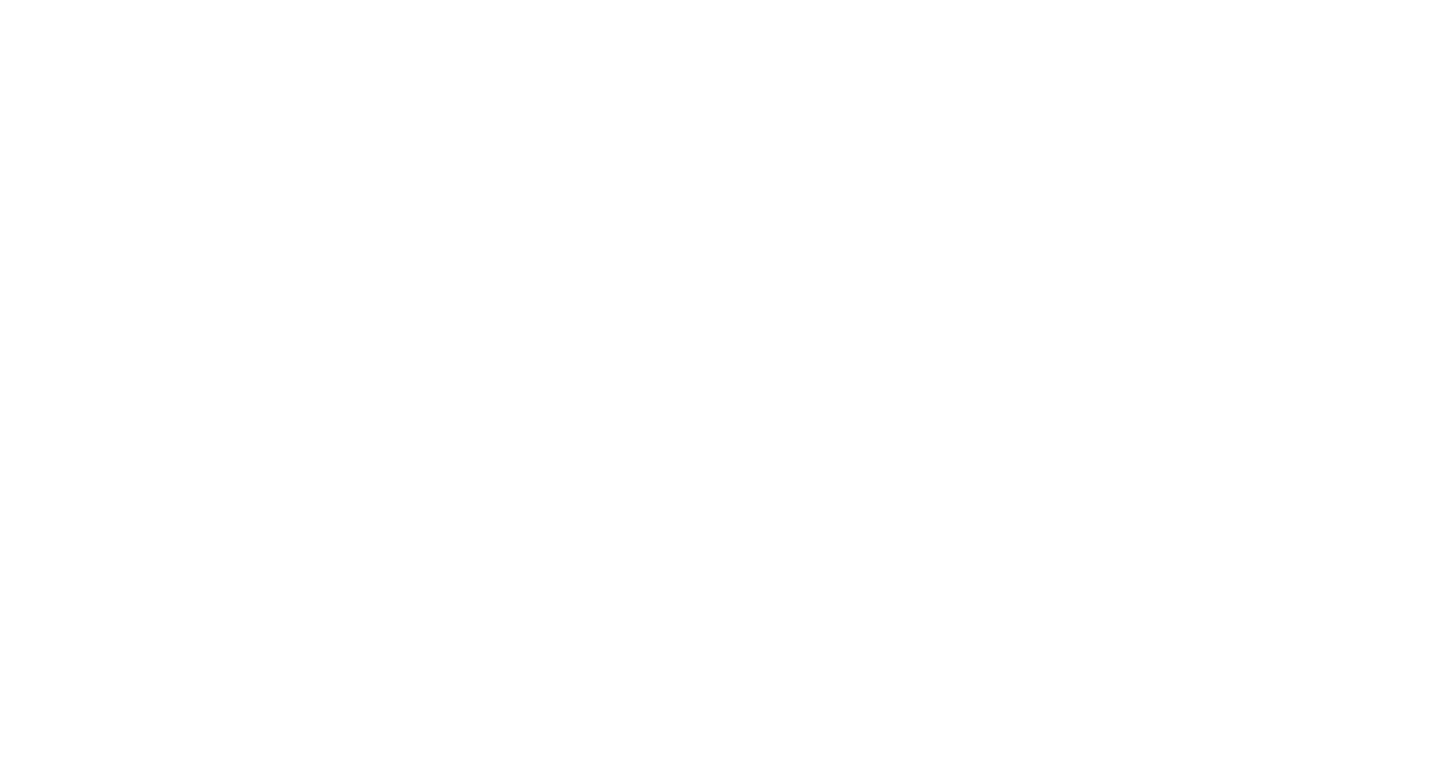scroll, scrollTop: 0, scrollLeft: 0, axis: both 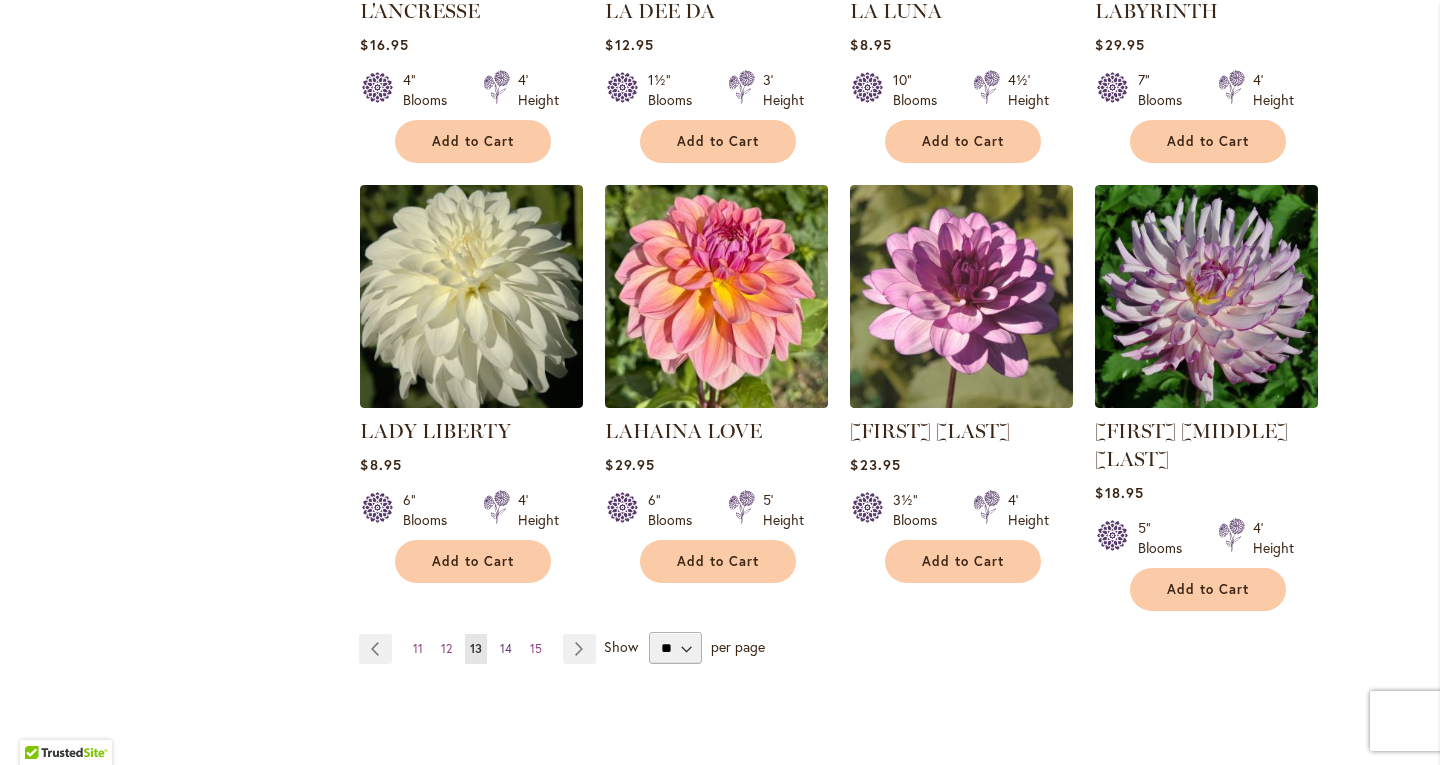 click on "14" at bounding box center (506, 648) 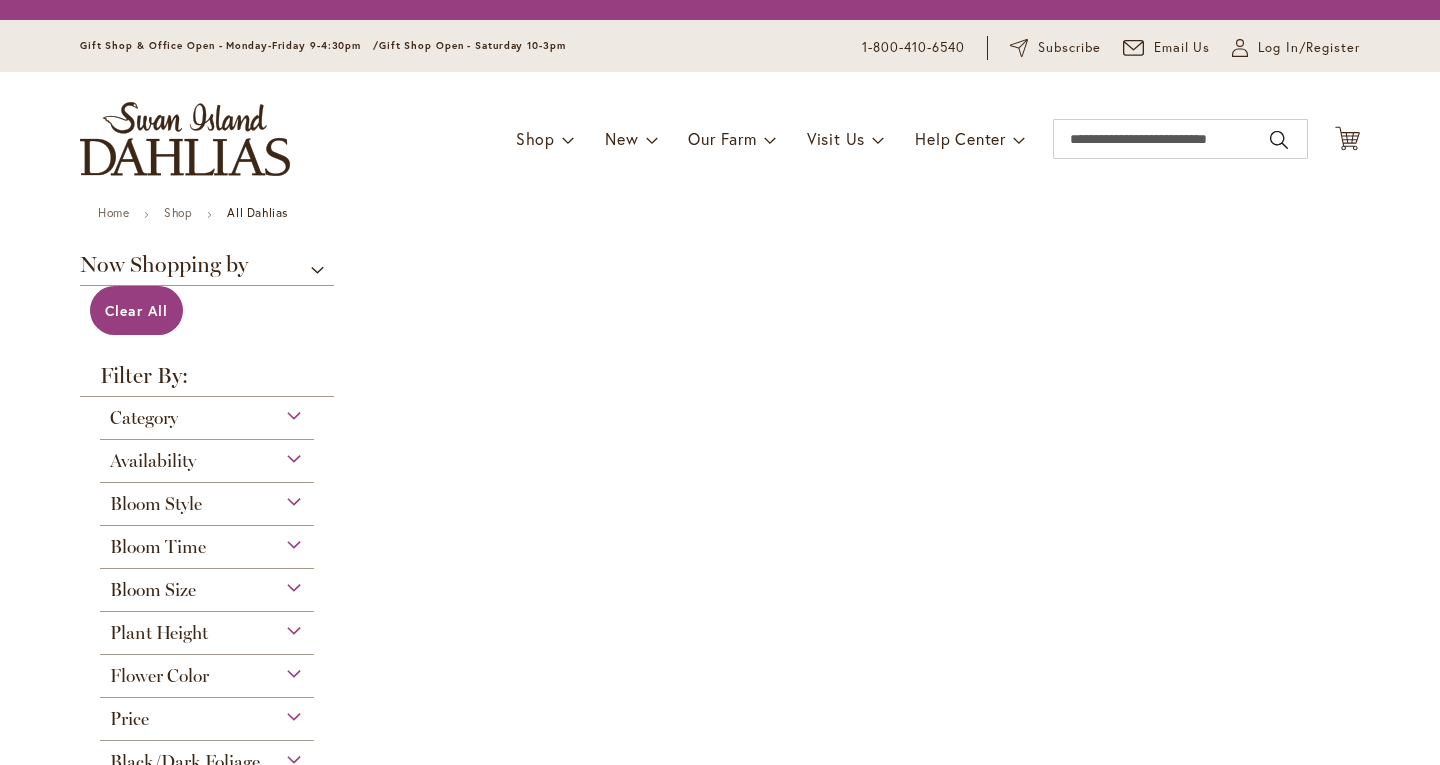 scroll, scrollTop: 0, scrollLeft: 0, axis: both 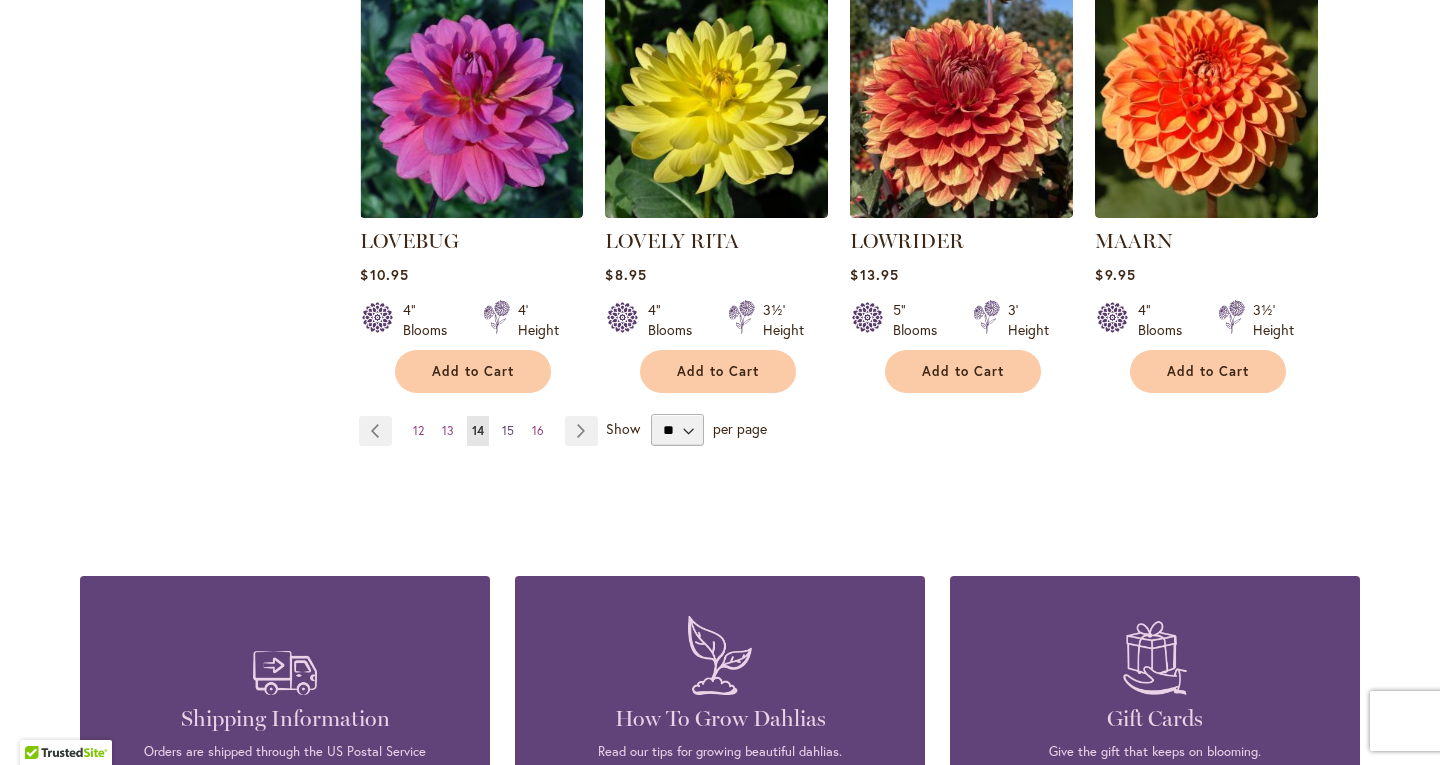 click on "15" at bounding box center [508, 430] 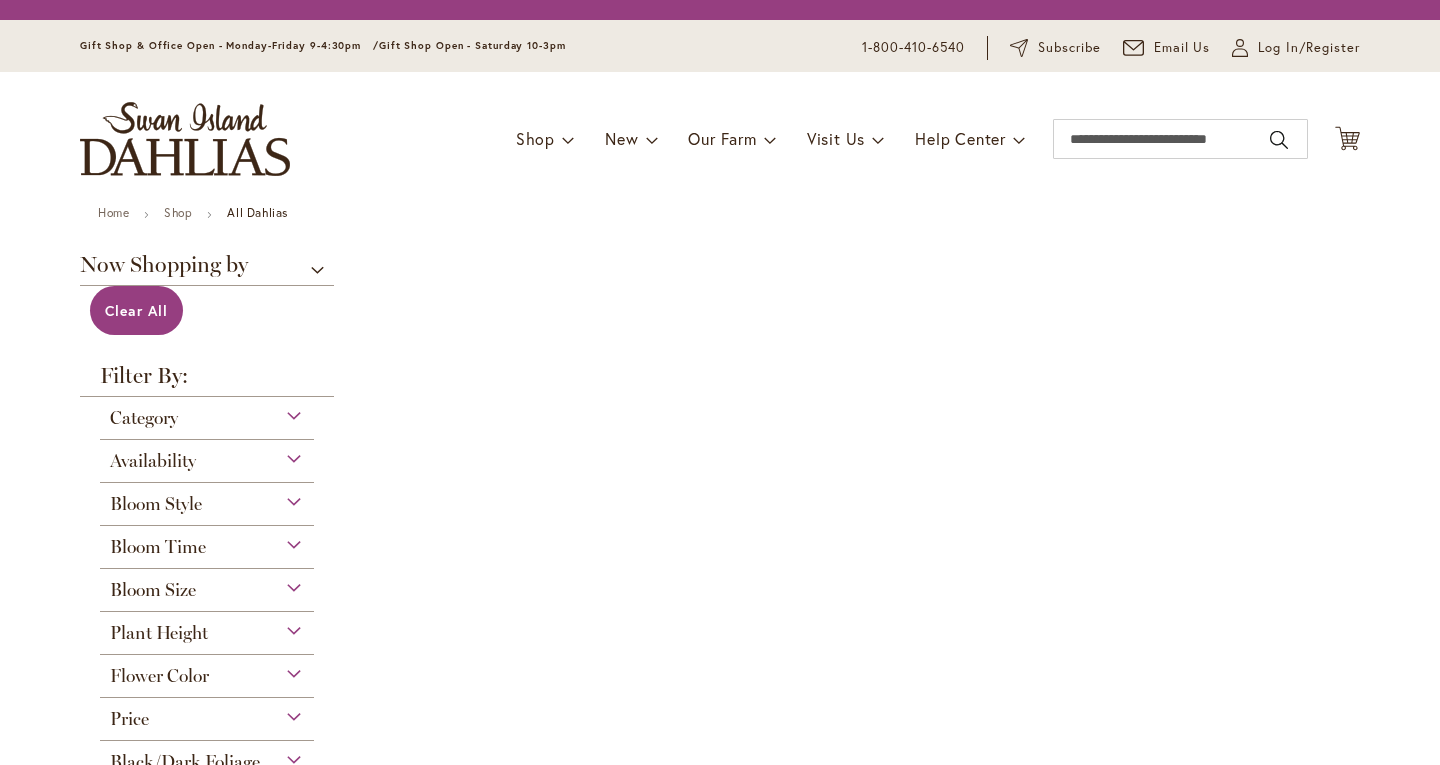 scroll, scrollTop: 0, scrollLeft: 0, axis: both 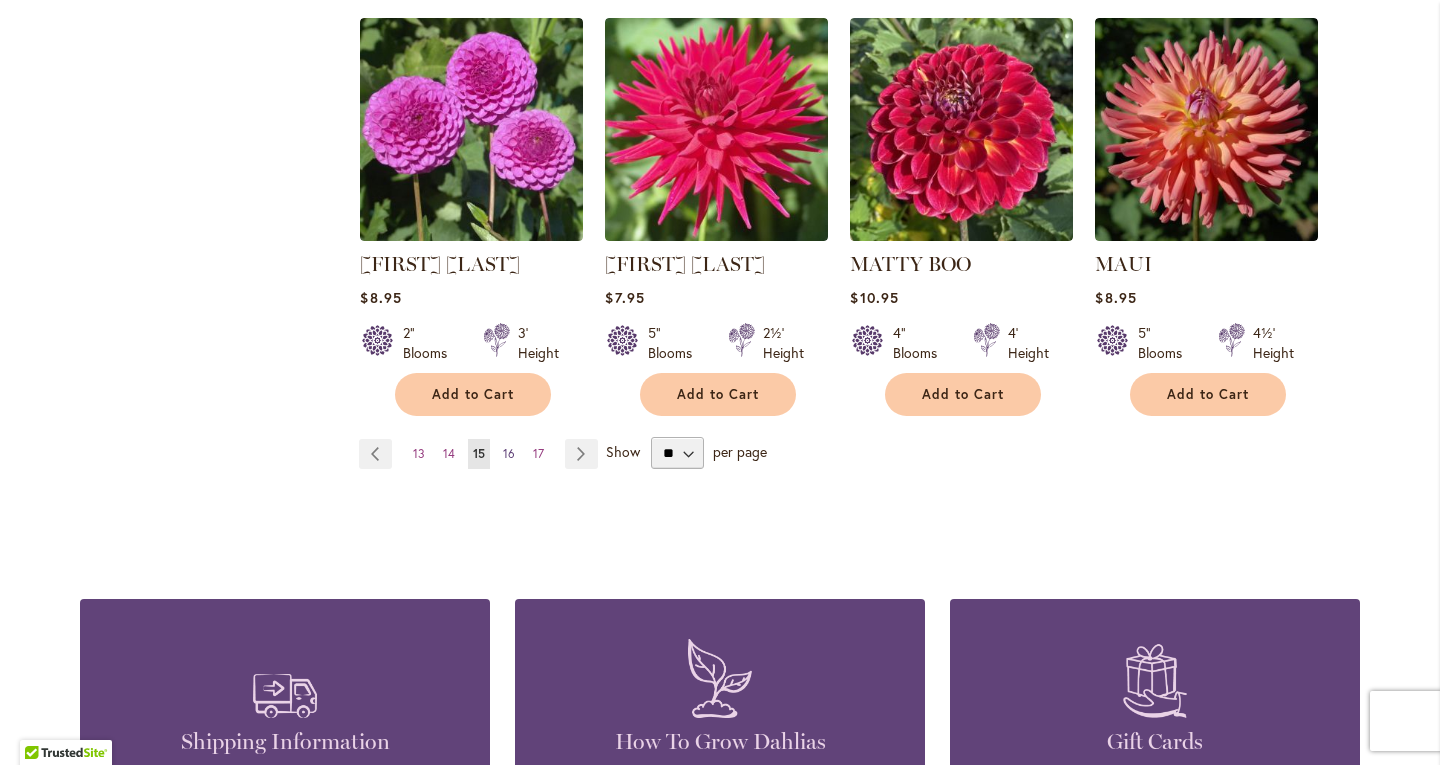 click on "16" at bounding box center [509, 453] 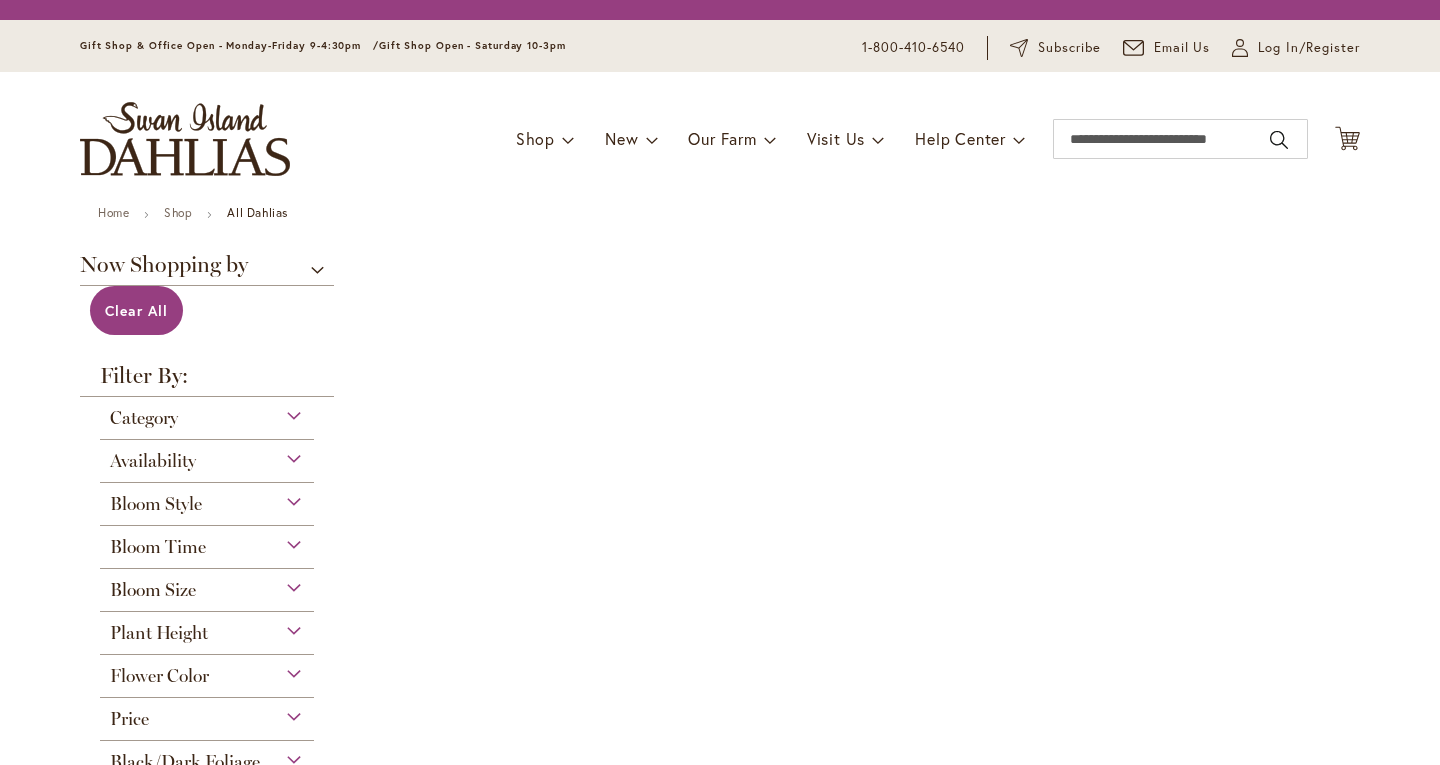 scroll, scrollTop: 0, scrollLeft: 0, axis: both 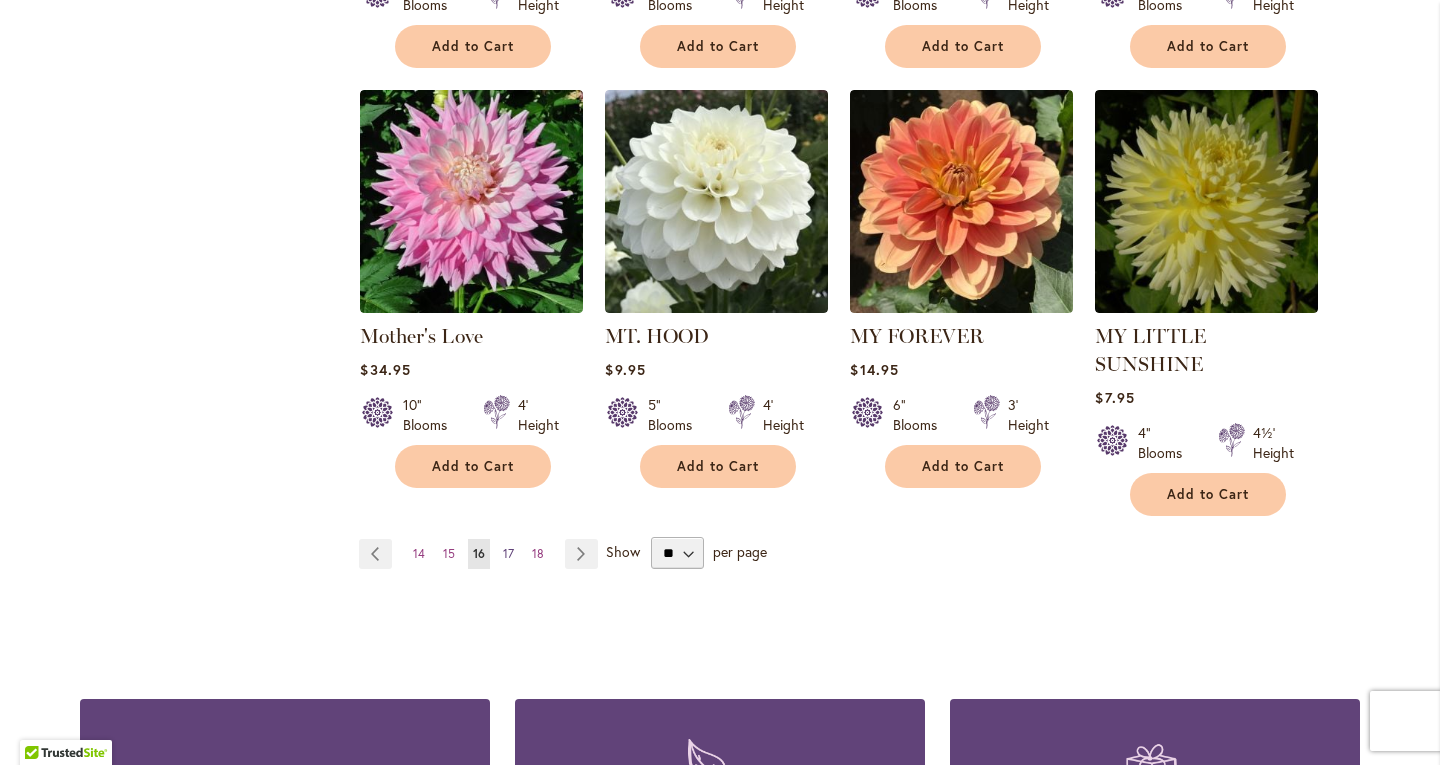 click on "17" at bounding box center [508, 553] 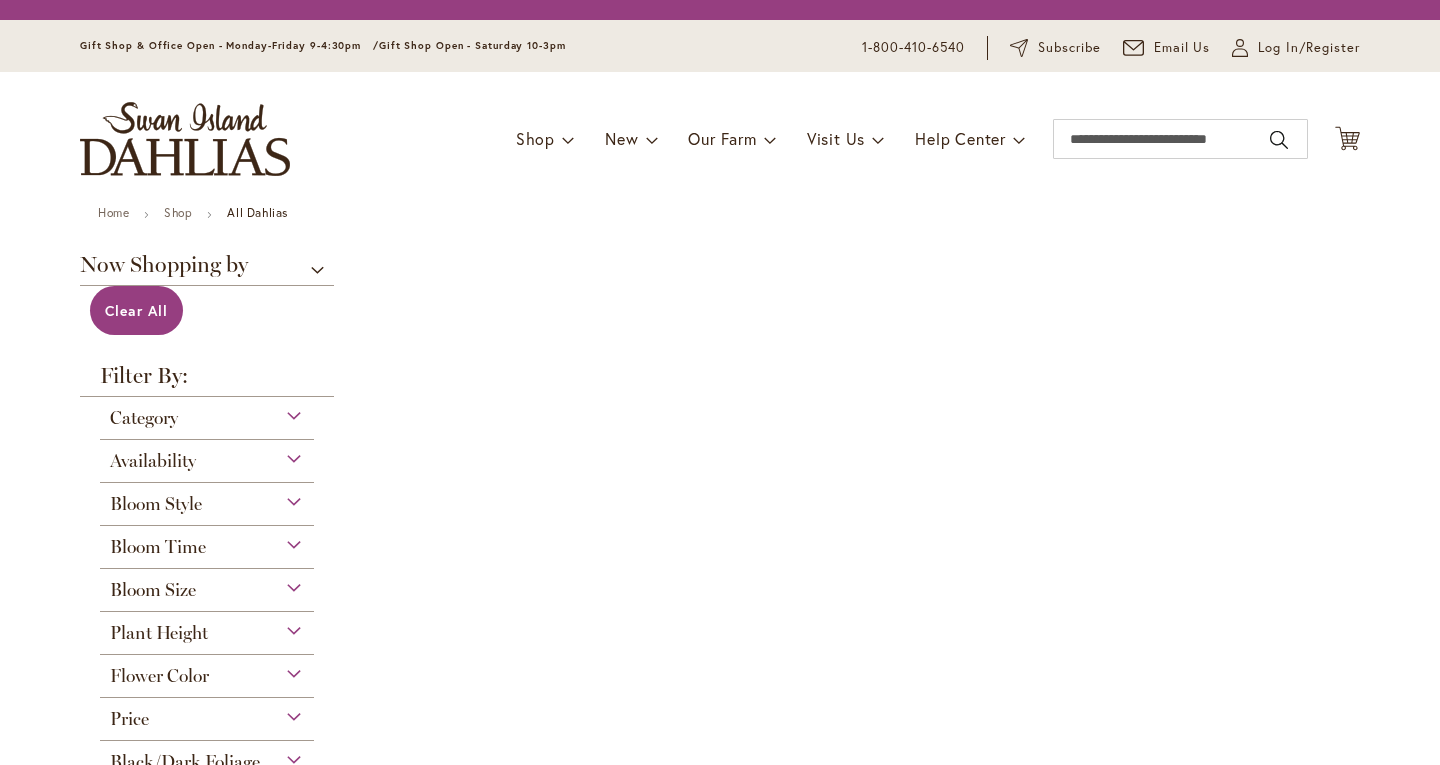 scroll, scrollTop: 0, scrollLeft: 0, axis: both 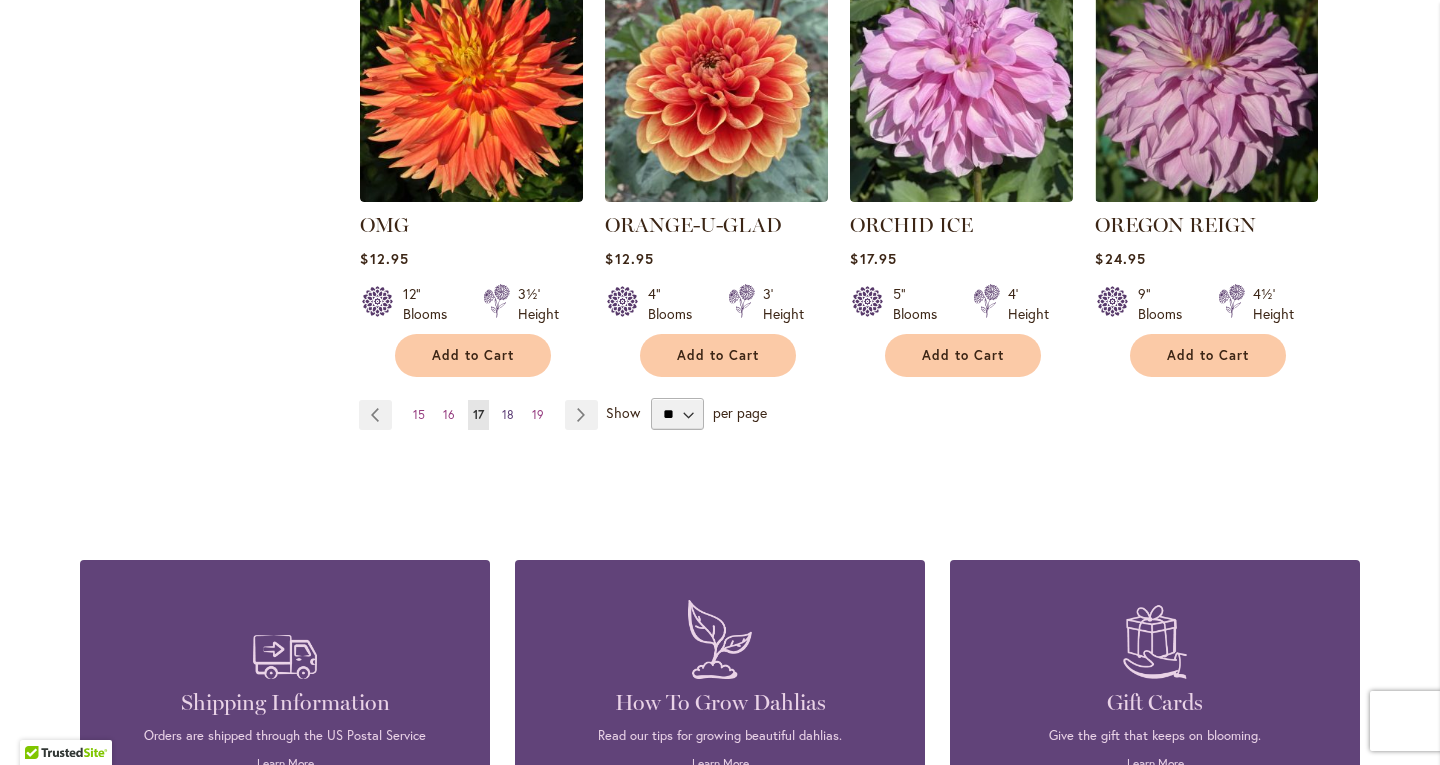 click on "18" at bounding box center (508, 414) 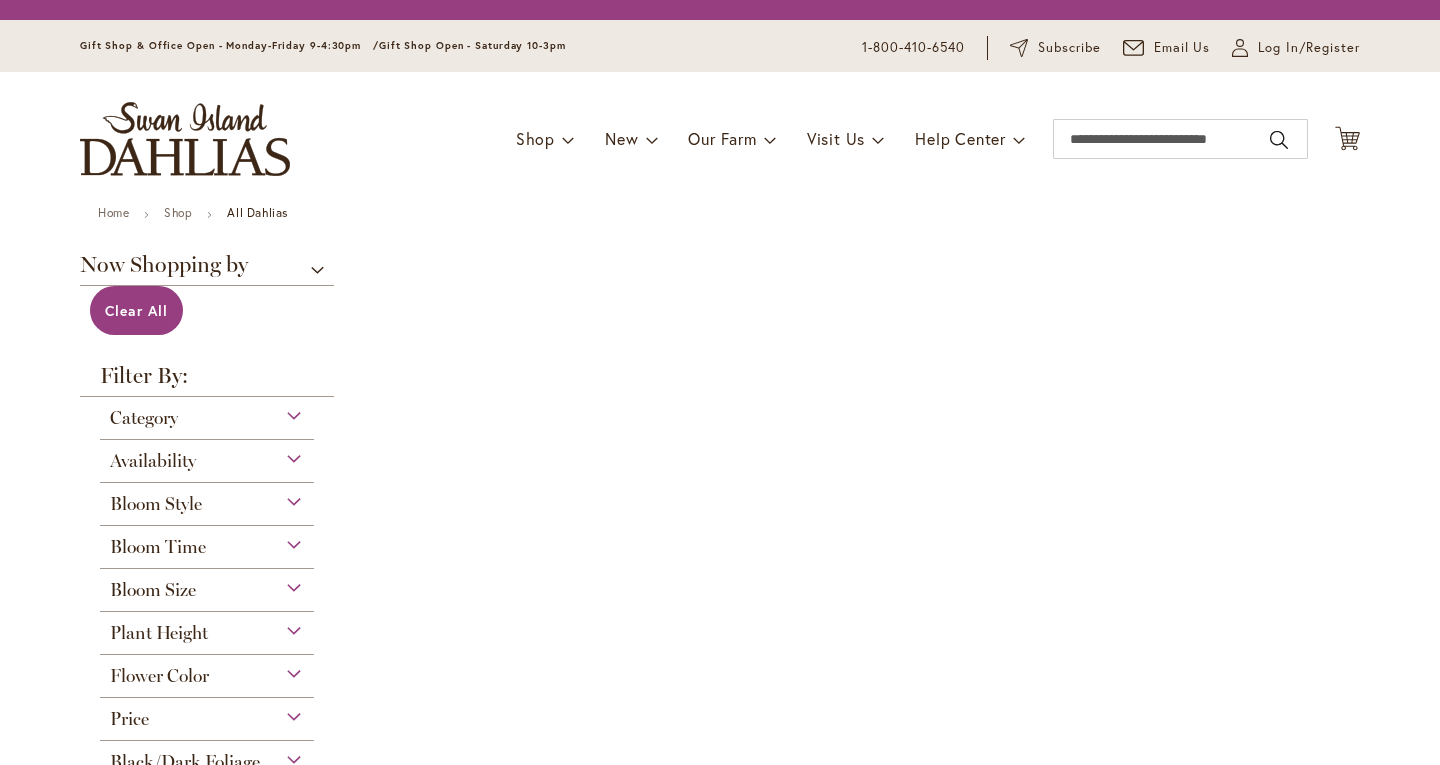 scroll, scrollTop: 0, scrollLeft: 0, axis: both 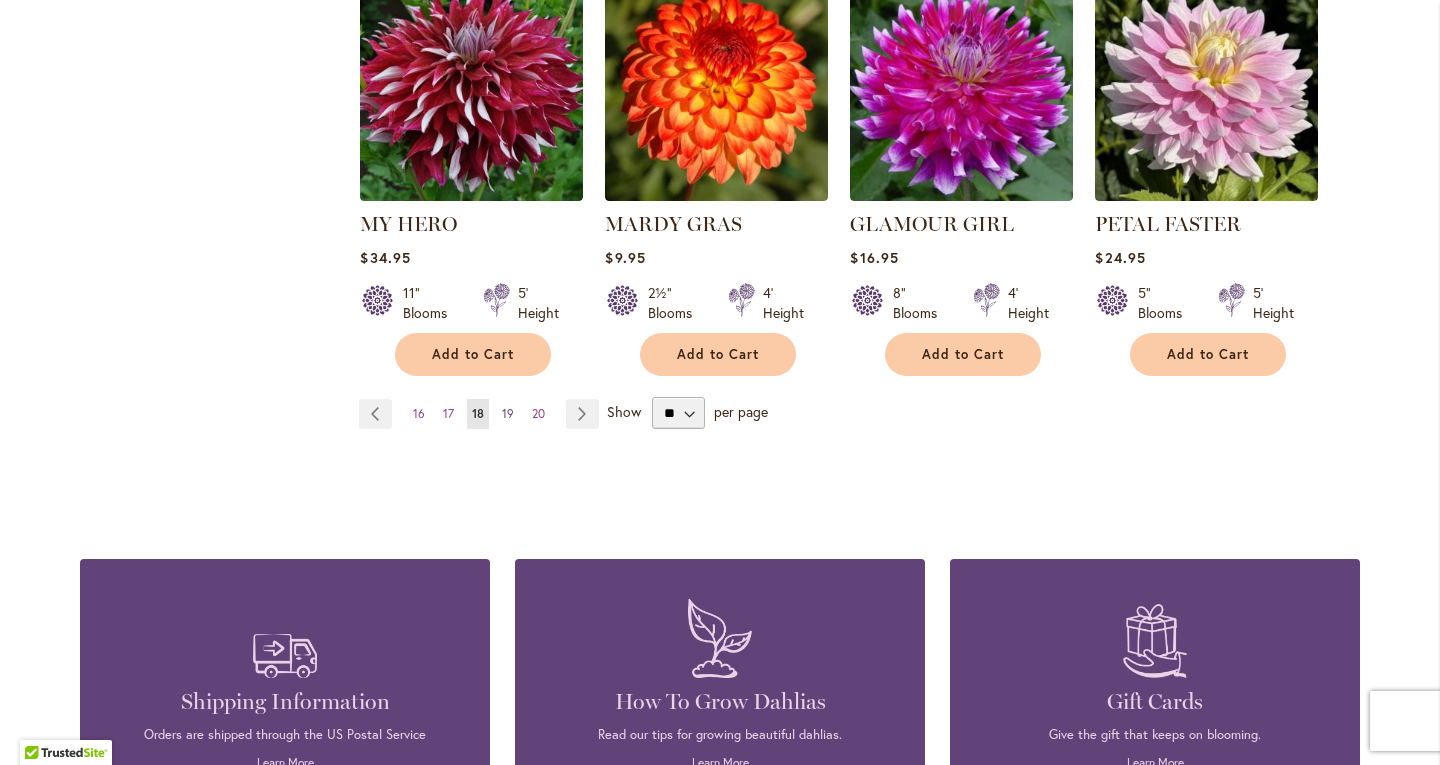 click on "19" at bounding box center [508, 413] 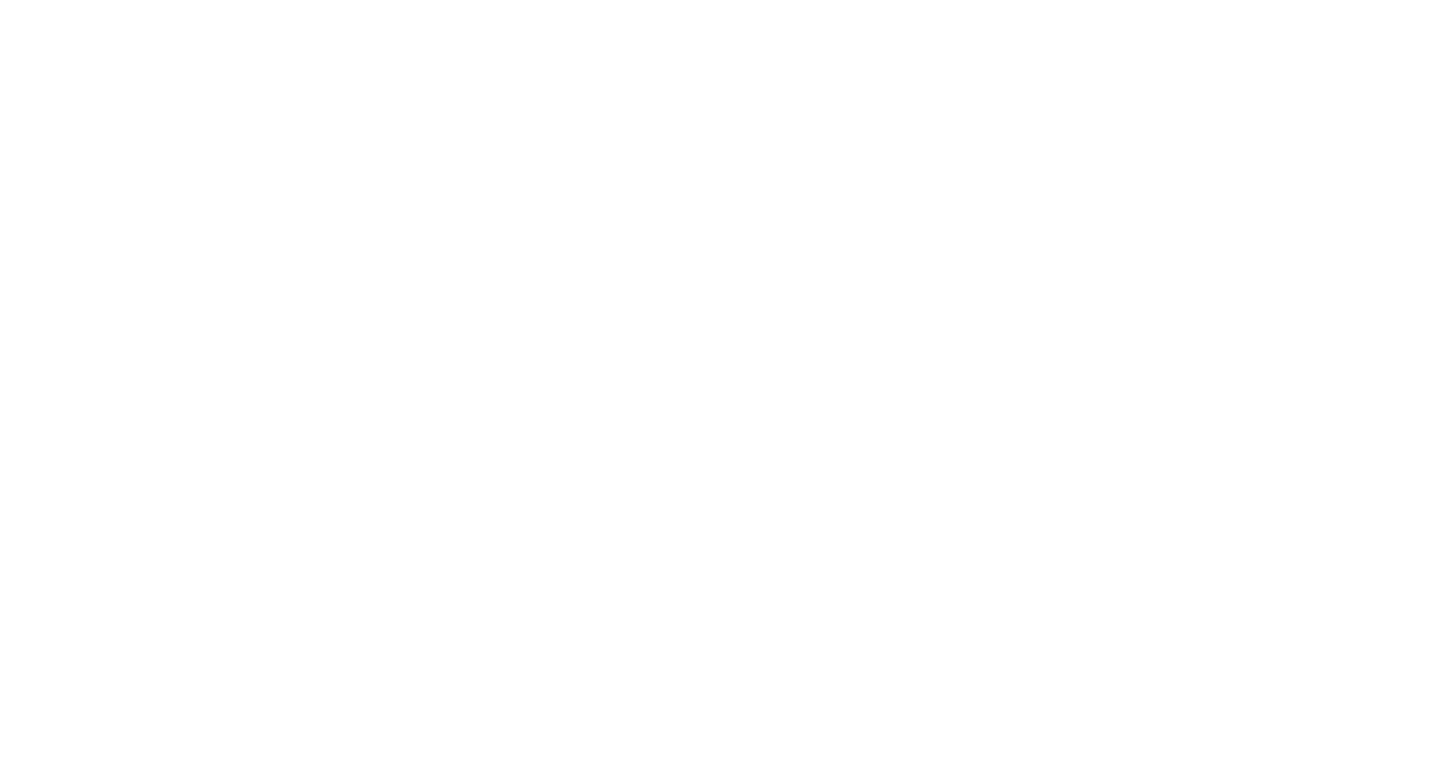 scroll, scrollTop: 0, scrollLeft: 0, axis: both 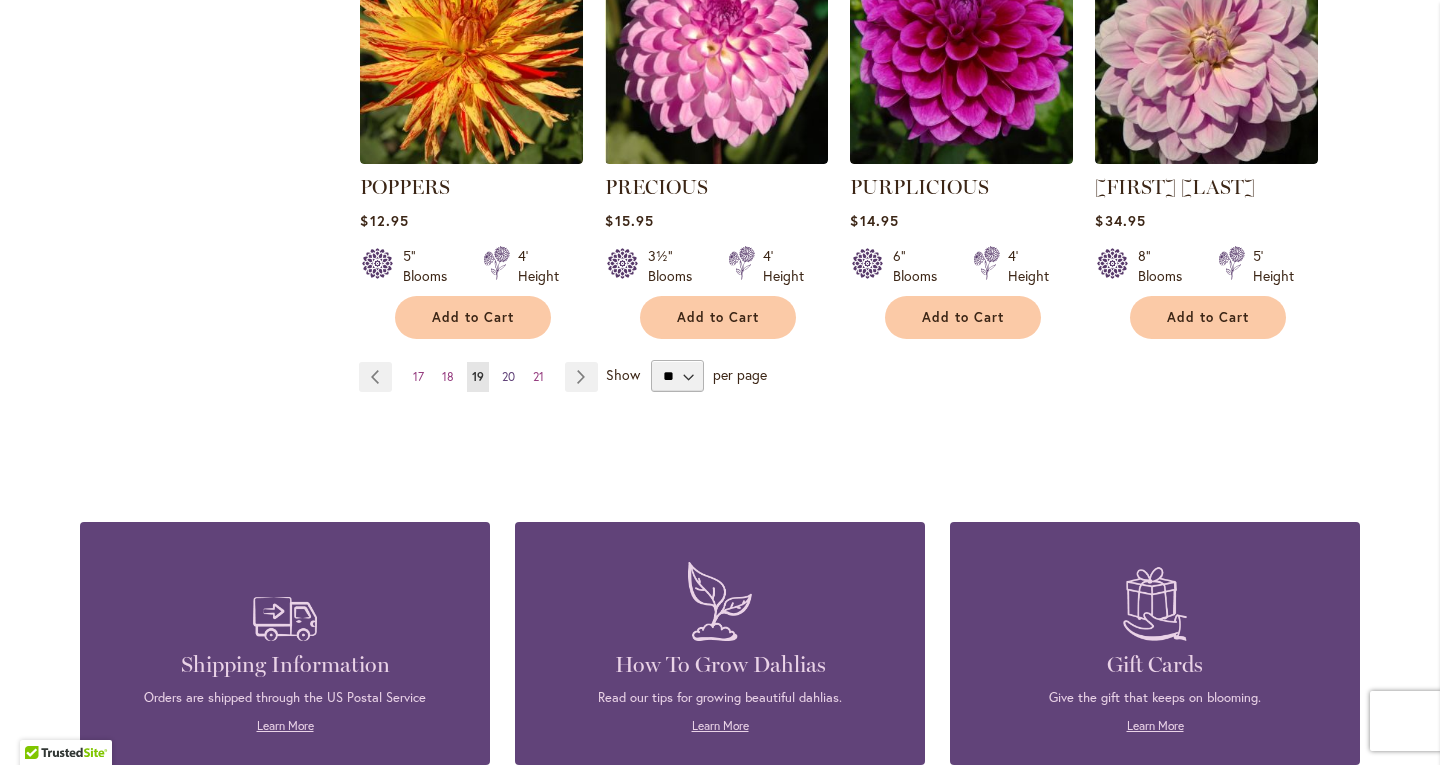 click on "20" at bounding box center [508, 376] 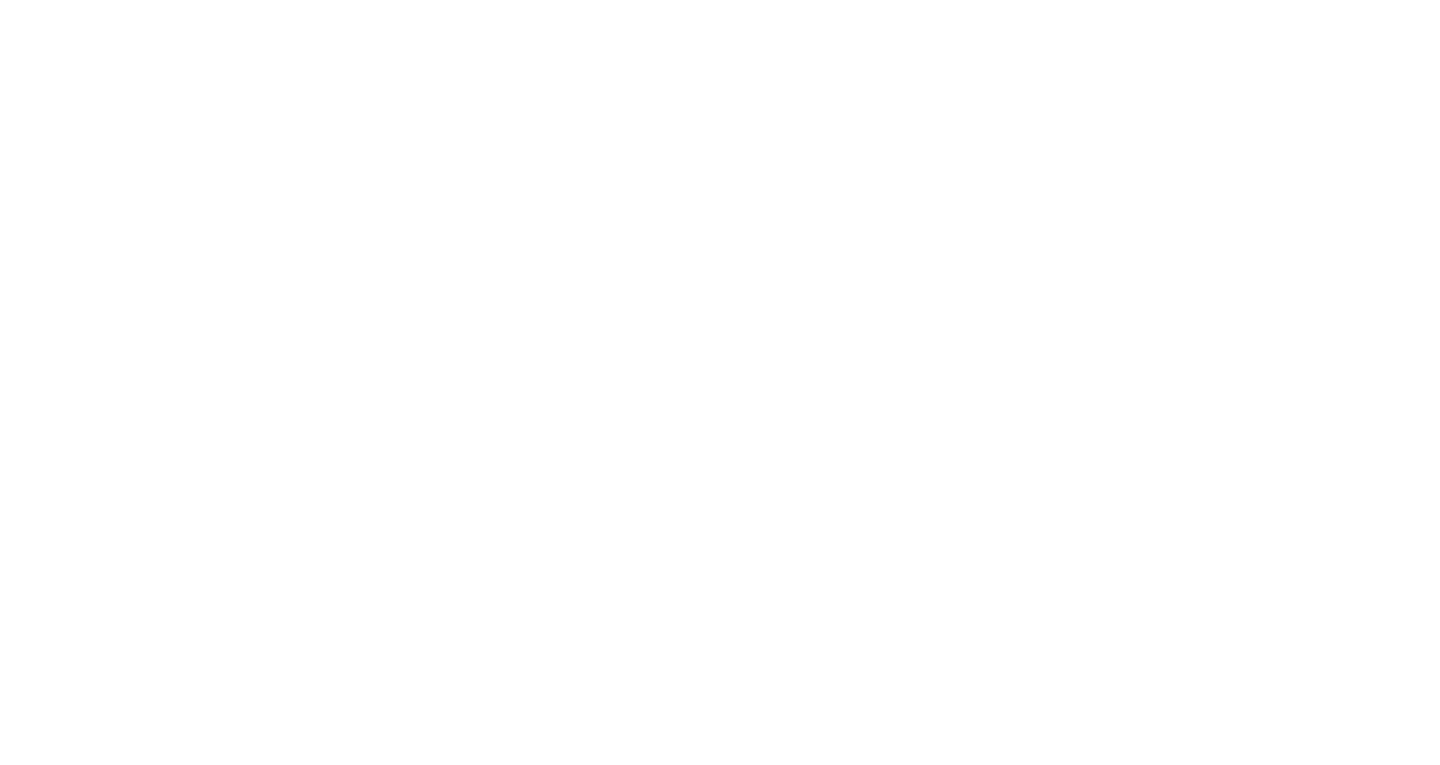 scroll, scrollTop: 0, scrollLeft: 0, axis: both 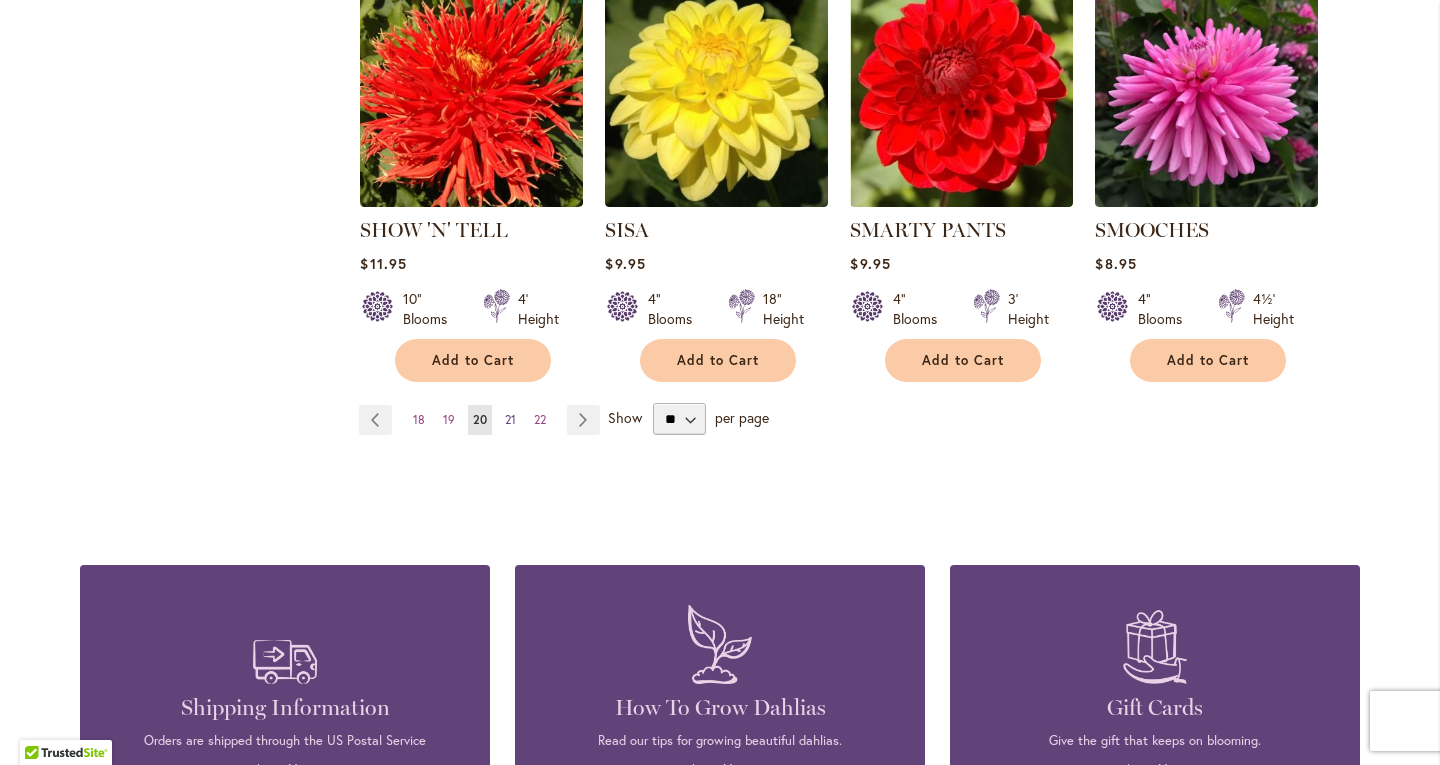 click on "21" at bounding box center [510, 419] 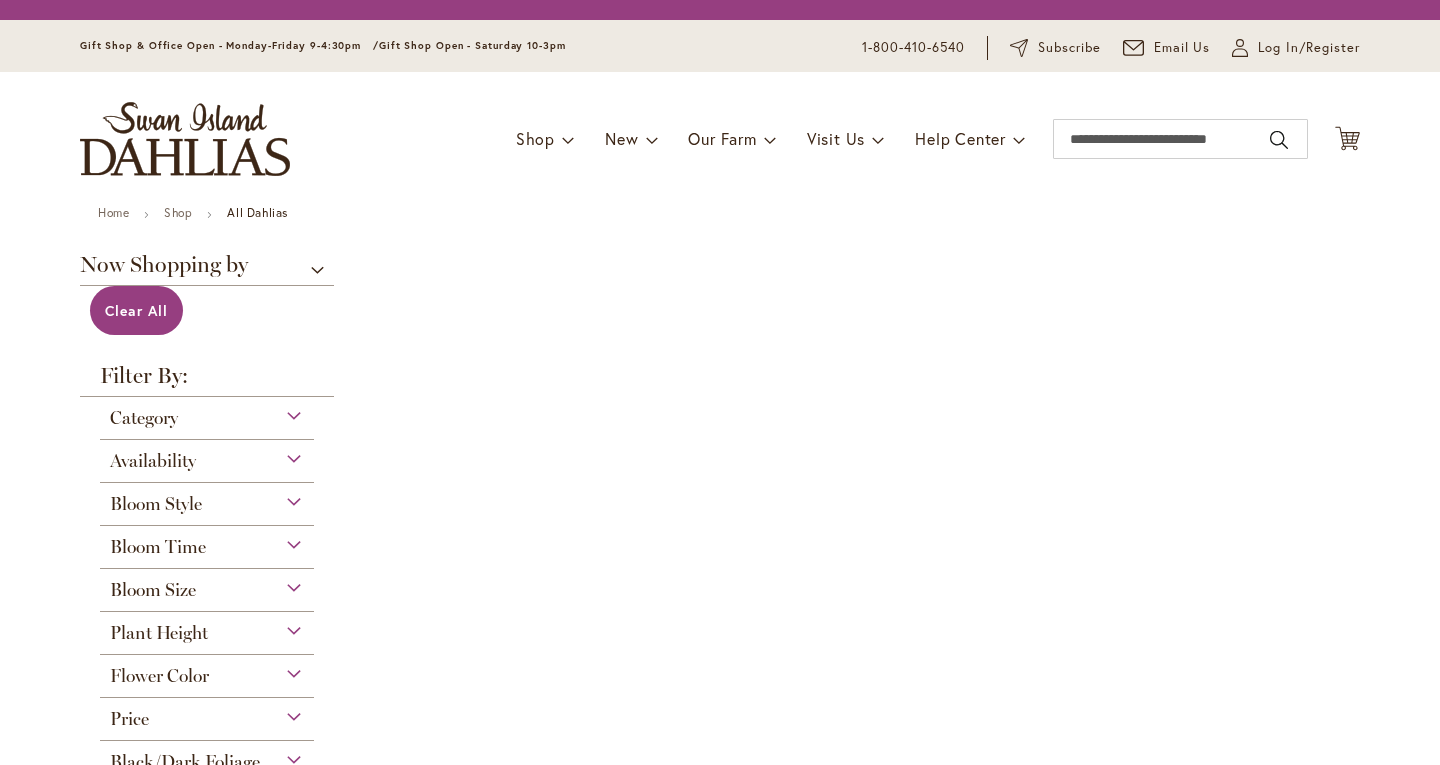 scroll, scrollTop: 0, scrollLeft: 0, axis: both 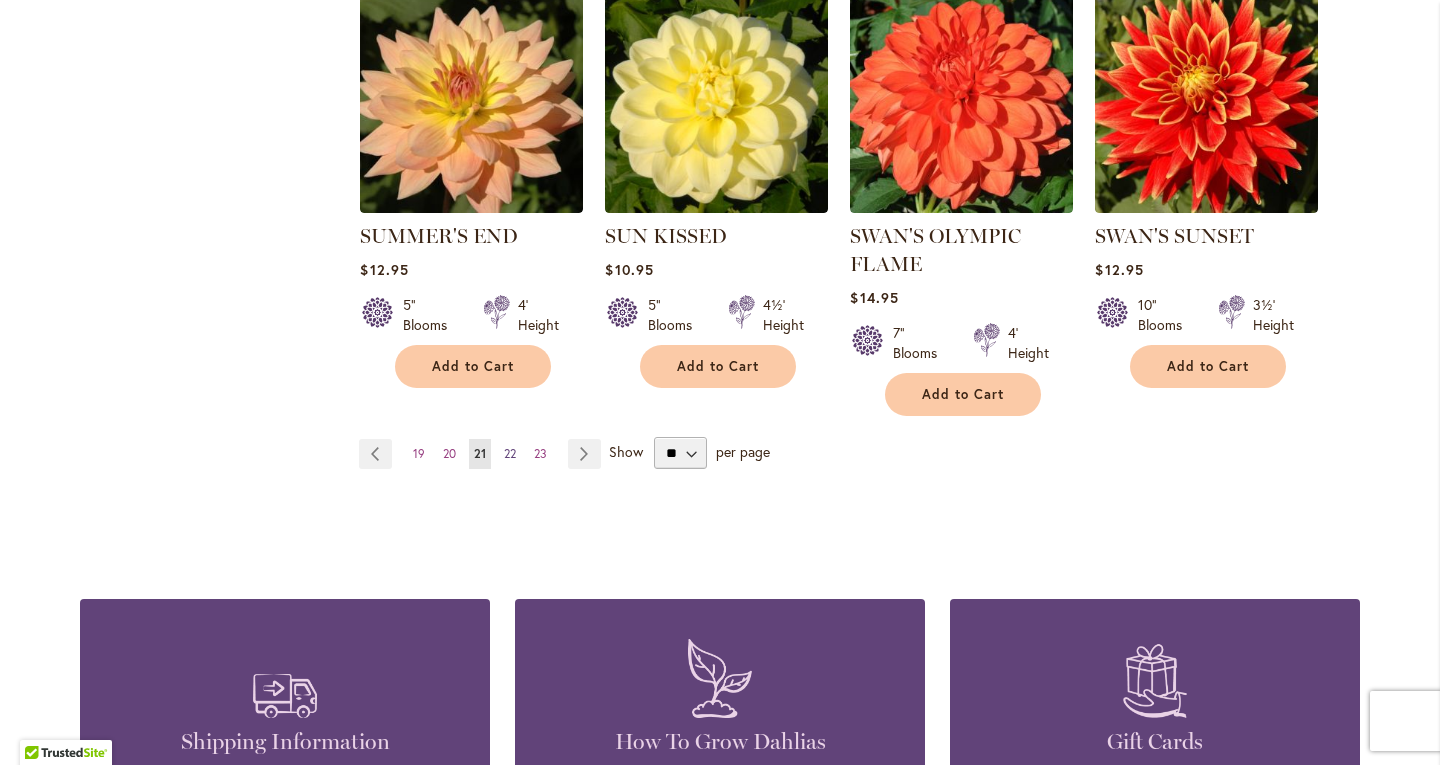 click on "22" at bounding box center [510, 453] 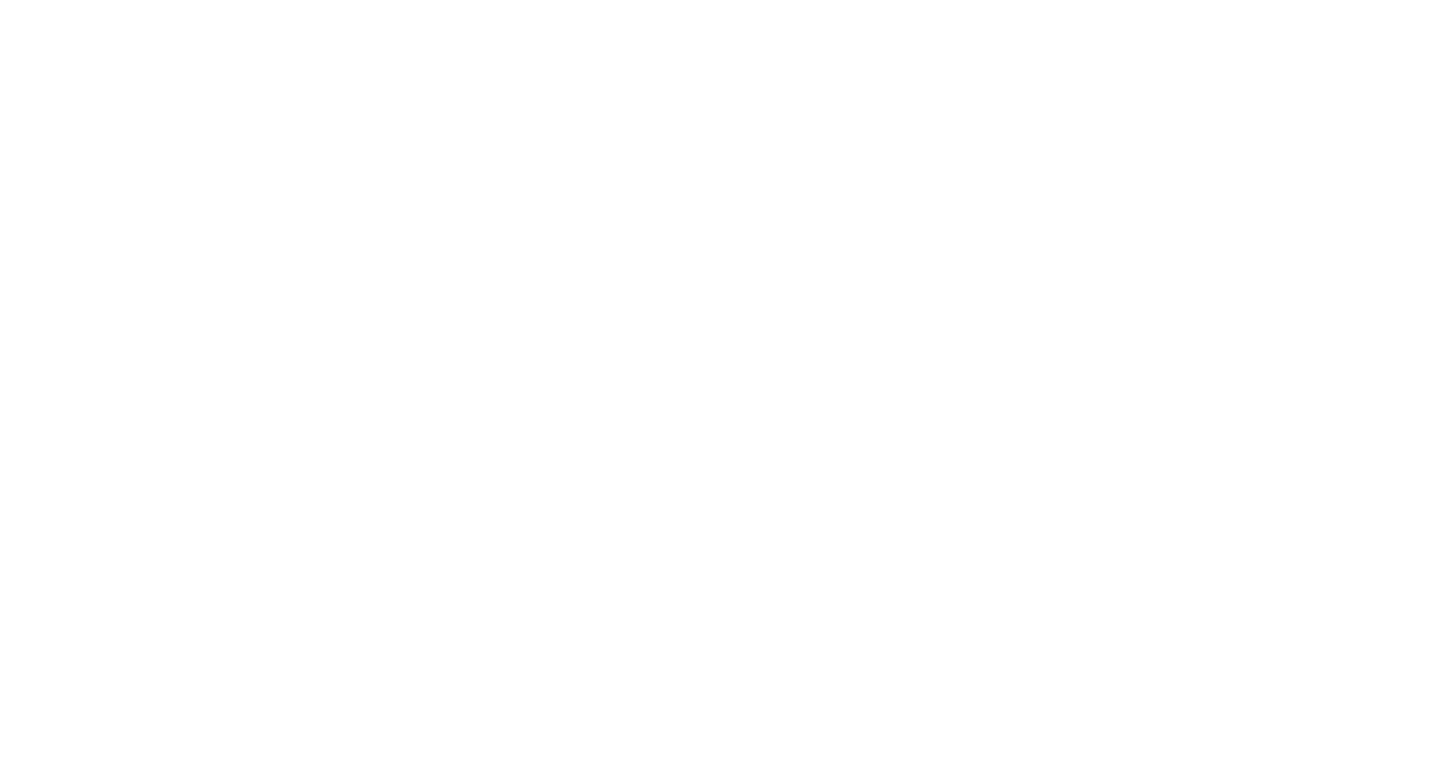 scroll, scrollTop: 0, scrollLeft: 0, axis: both 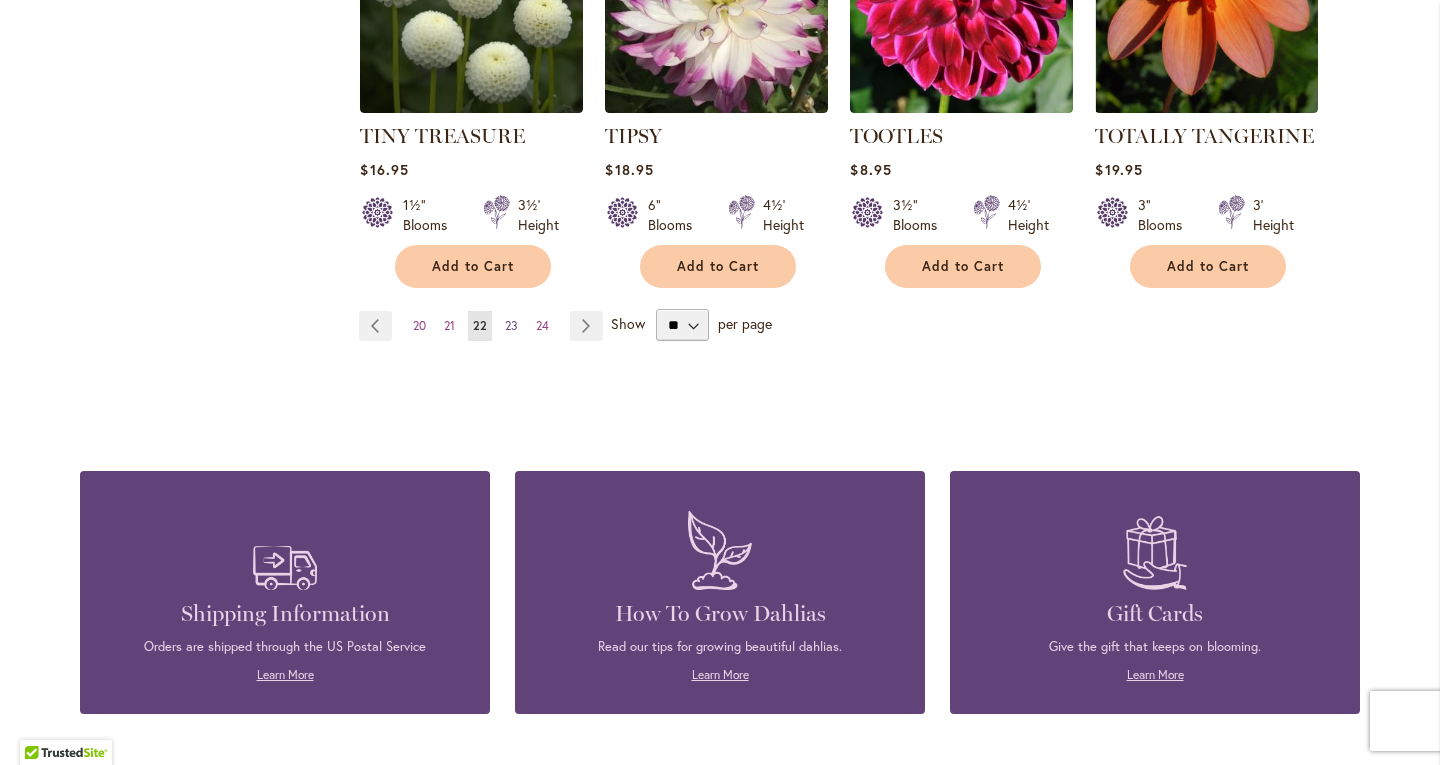 click on "23" at bounding box center (511, 325) 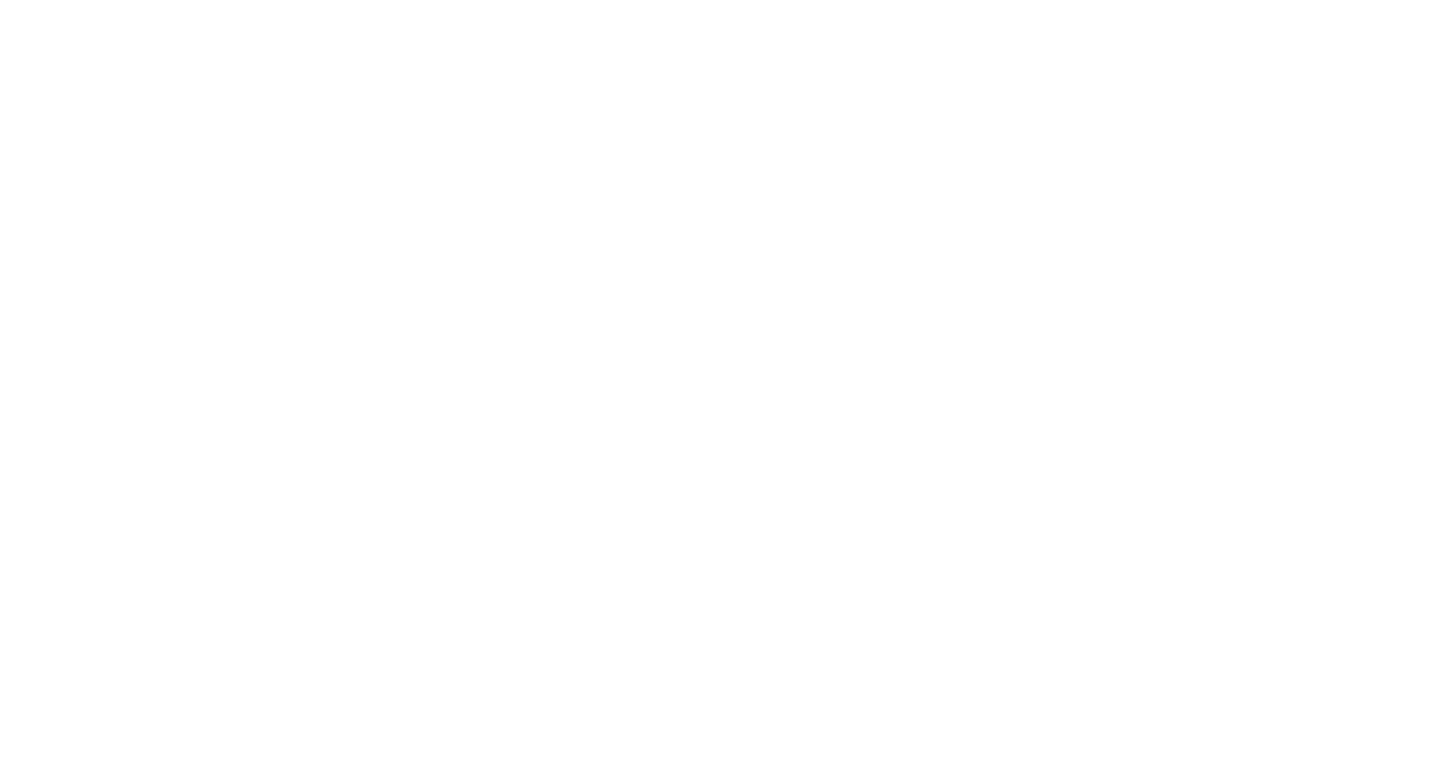 scroll, scrollTop: 0, scrollLeft: 0, axis: both 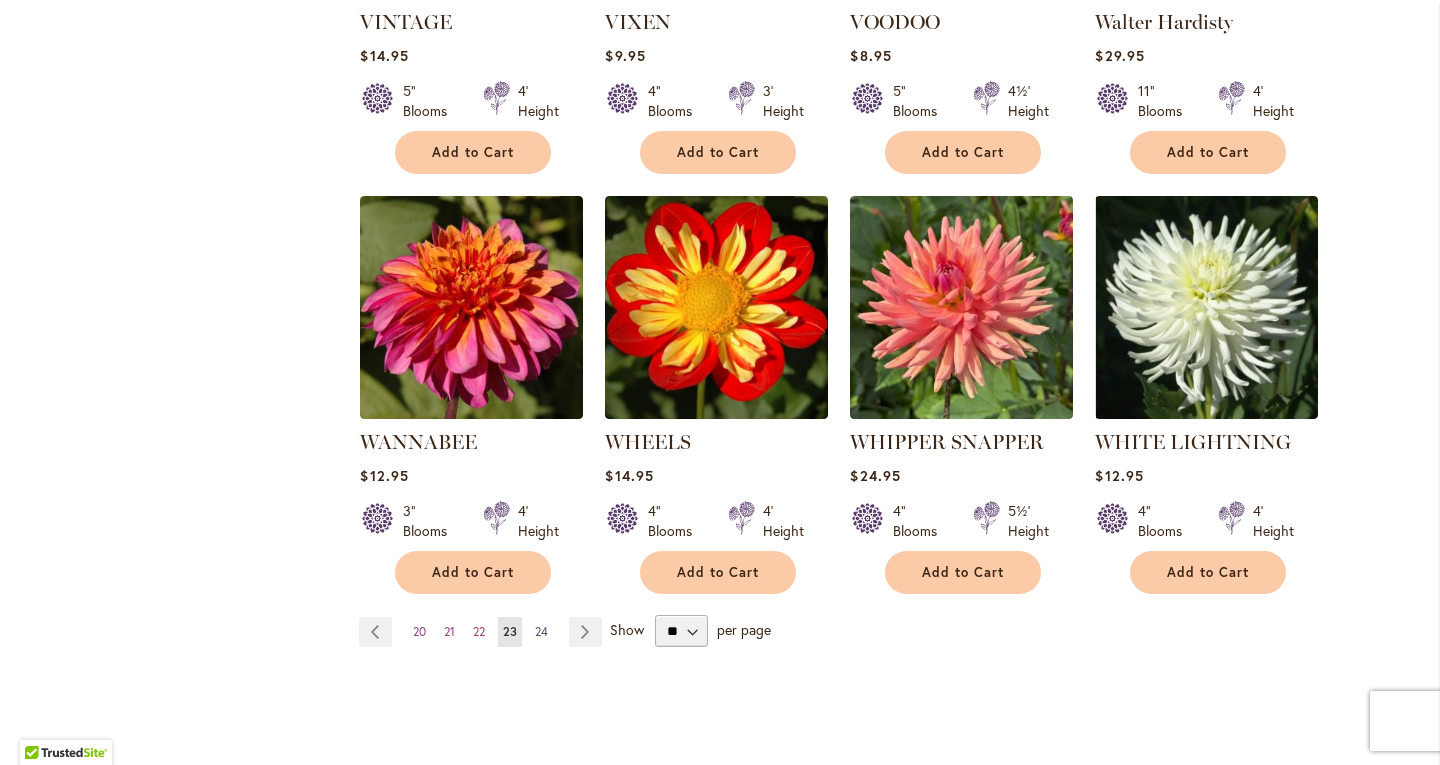 click on "24" at bounding box center [541, 631] 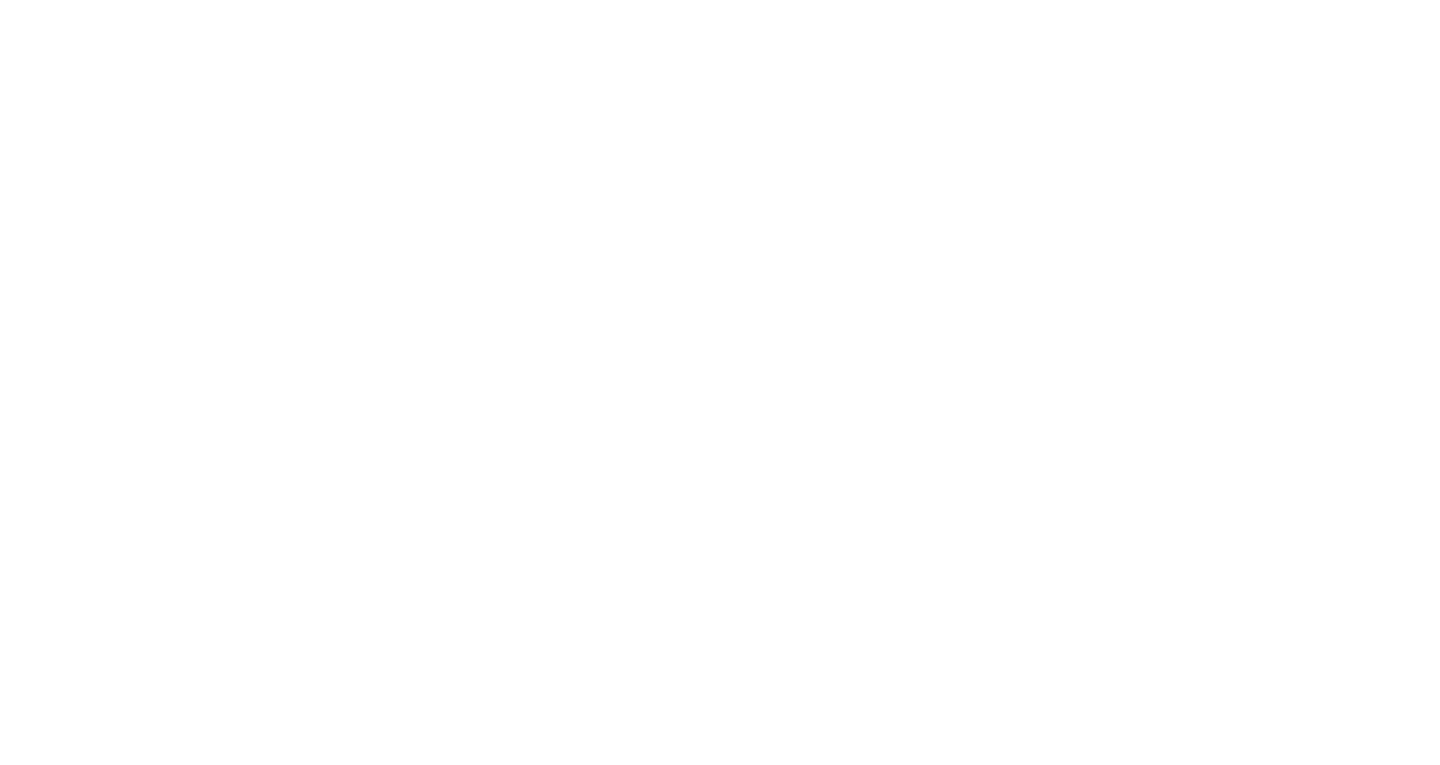 scroll, scrollTop: 0, scrollLeft: 0, axis: both 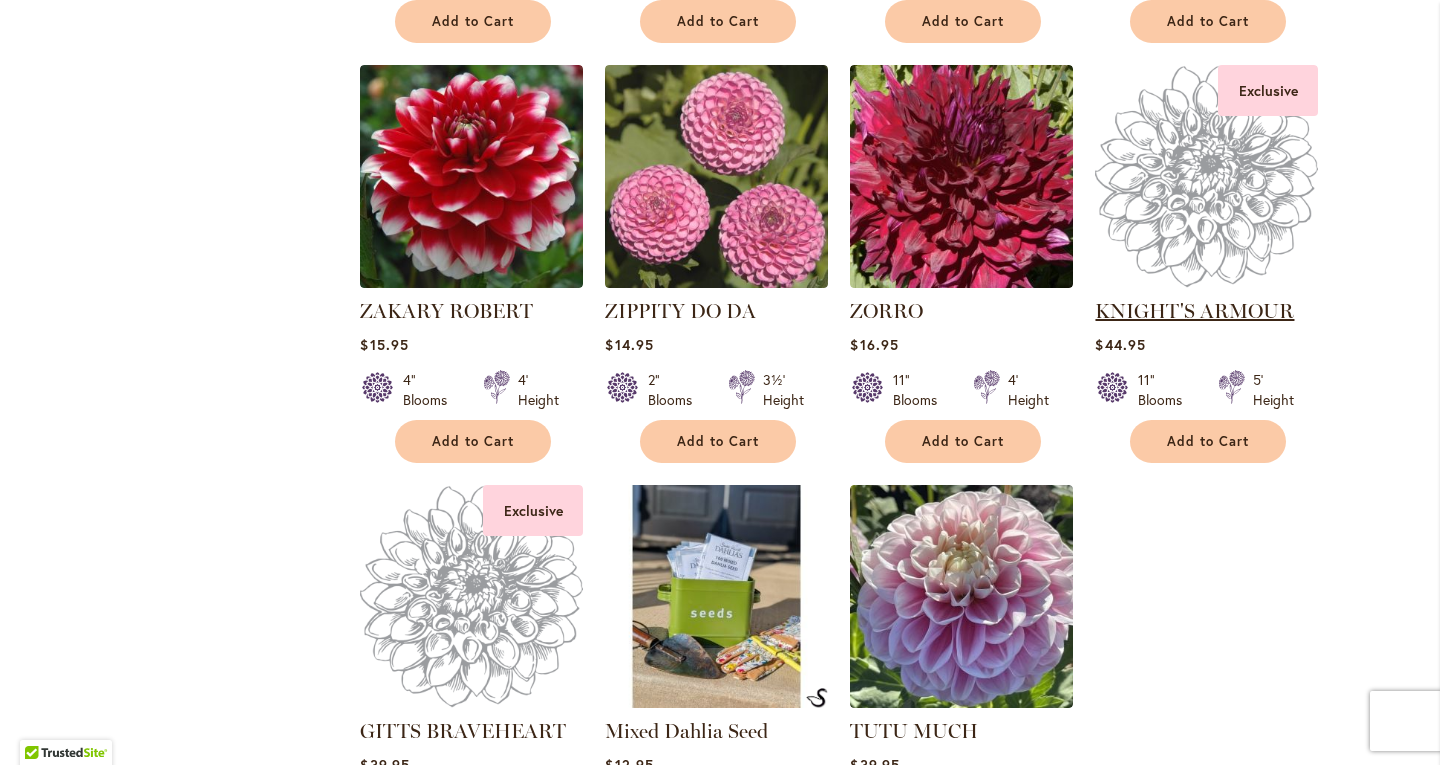 click on "KNIGHT'S ARMOUR" at bounding box center (1194, 311) 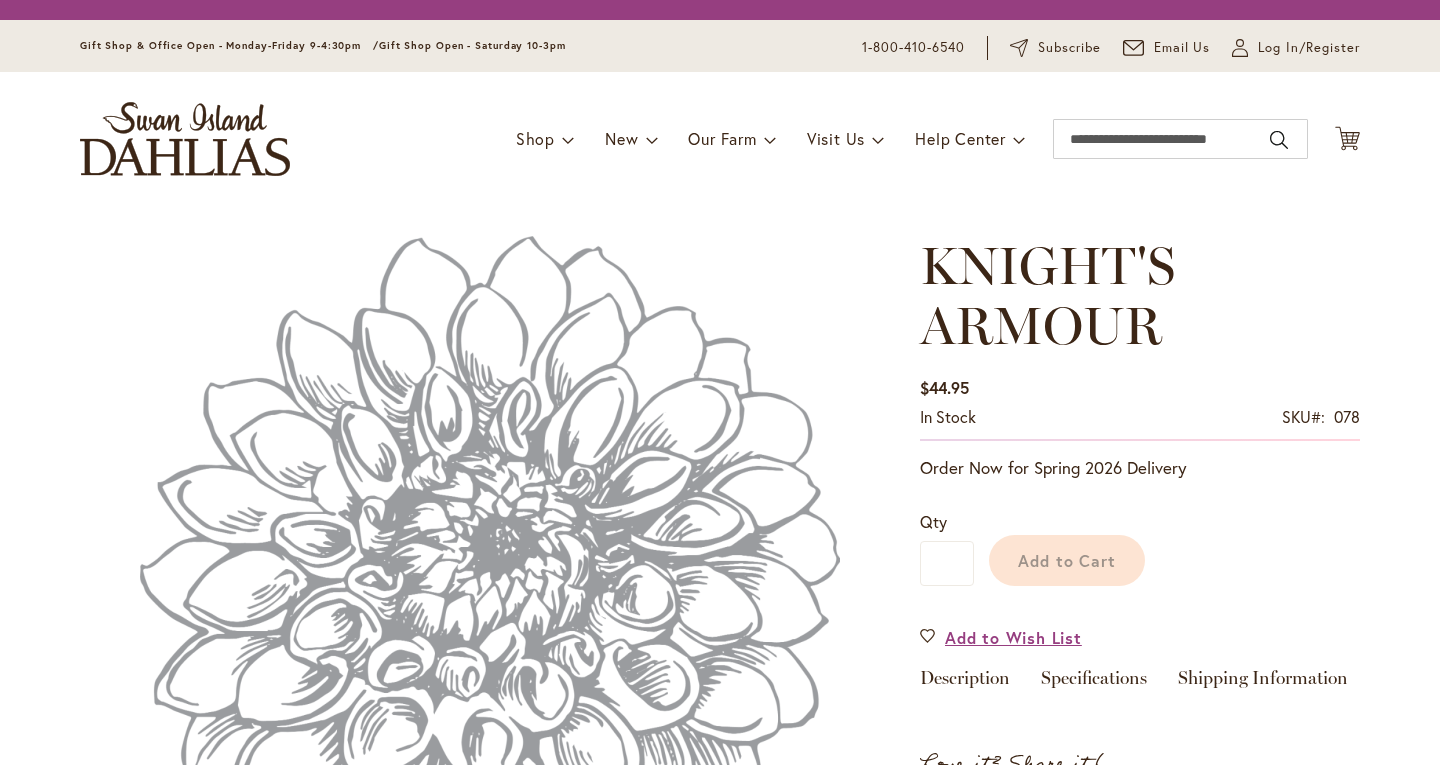 scroll, scrollTop: 0, scrollLeft: 0, axis: both 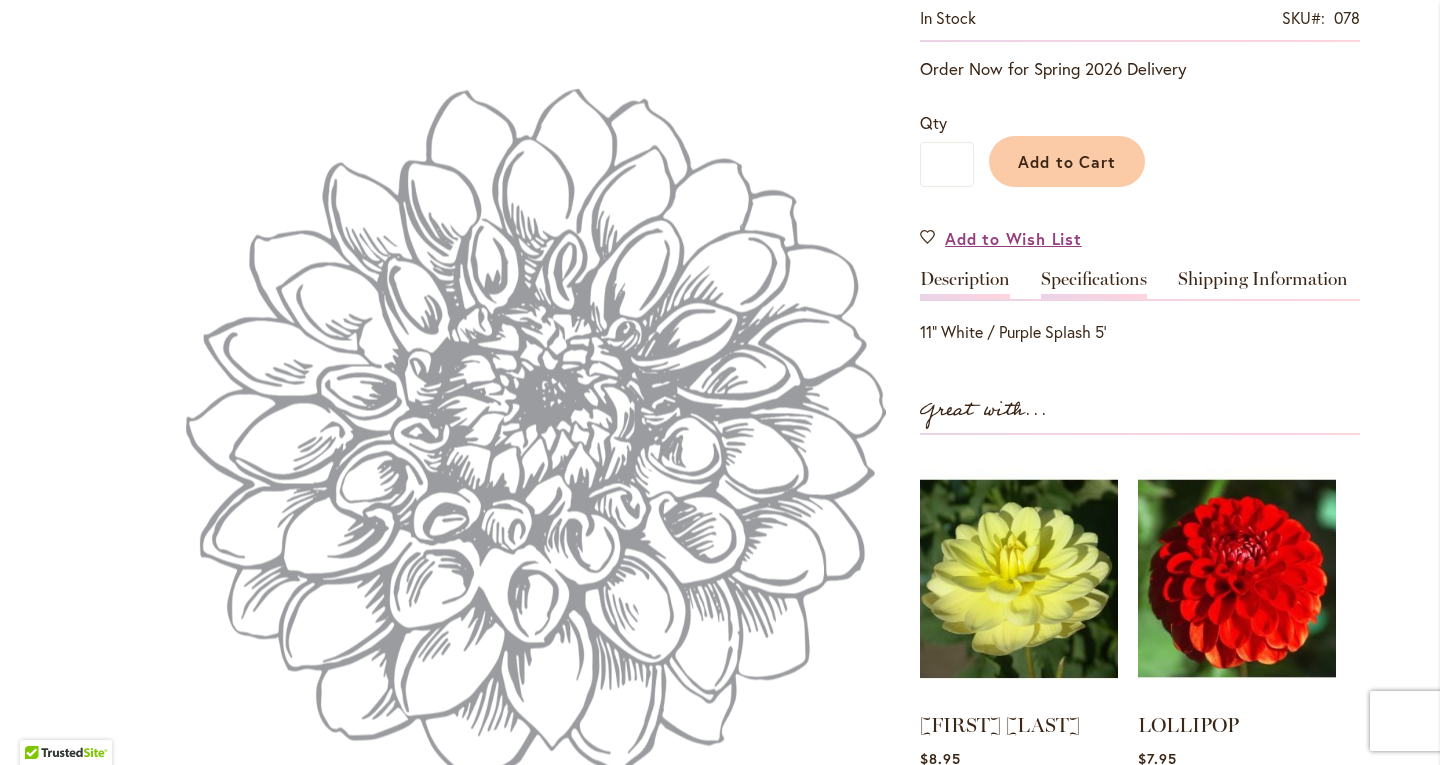click on "Specifications" at bounding box center [1094, 284] 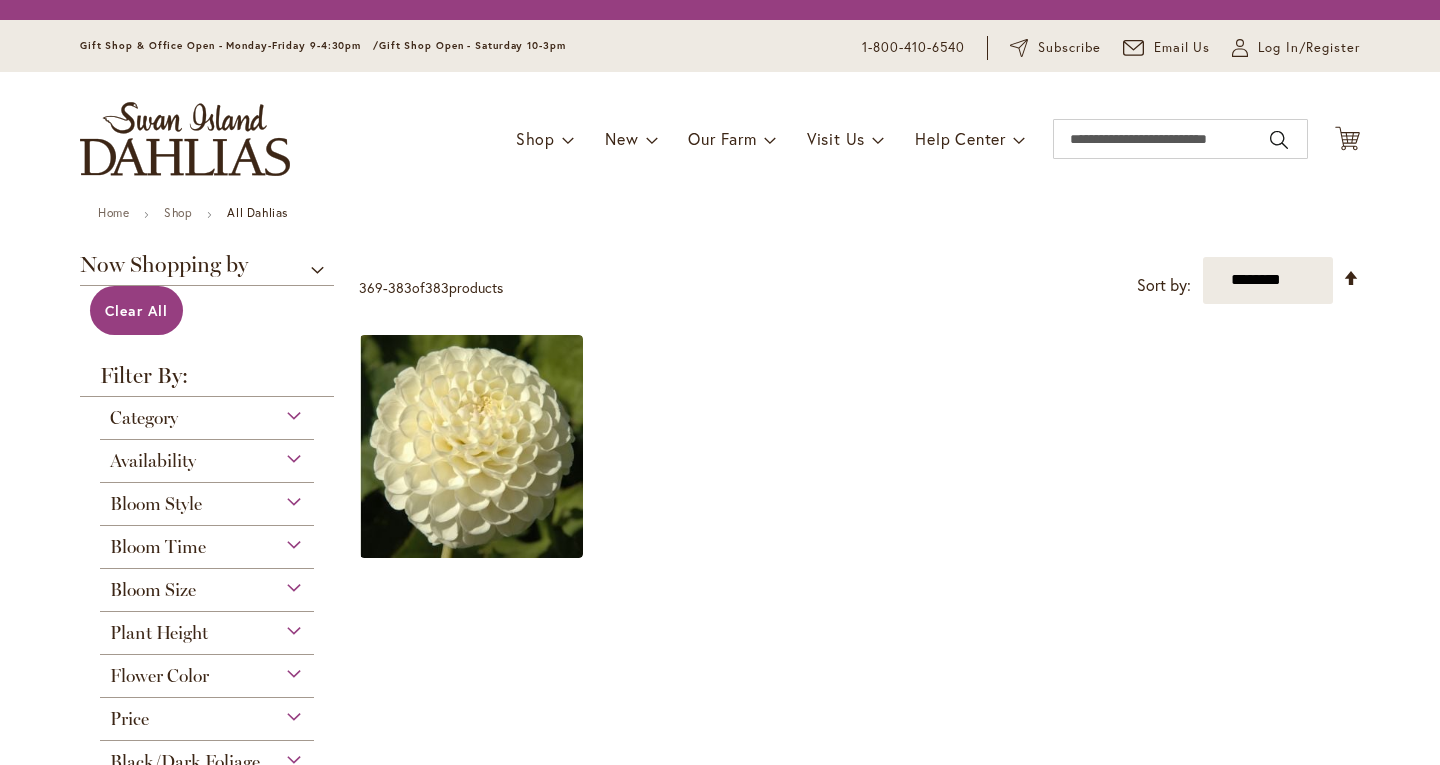 scroll, scrollTop: 0, scrollLeft: 0, axis: both 